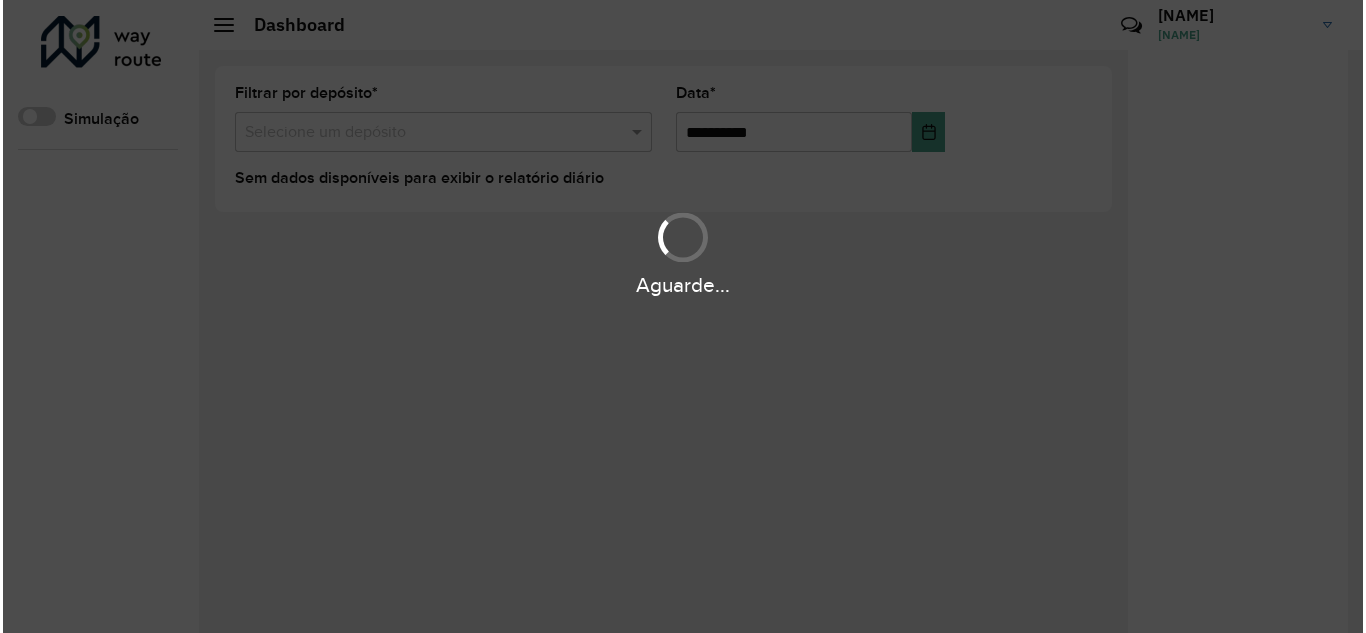 scroll, scrollTop: 0, scrollLeft: 0, axis: both 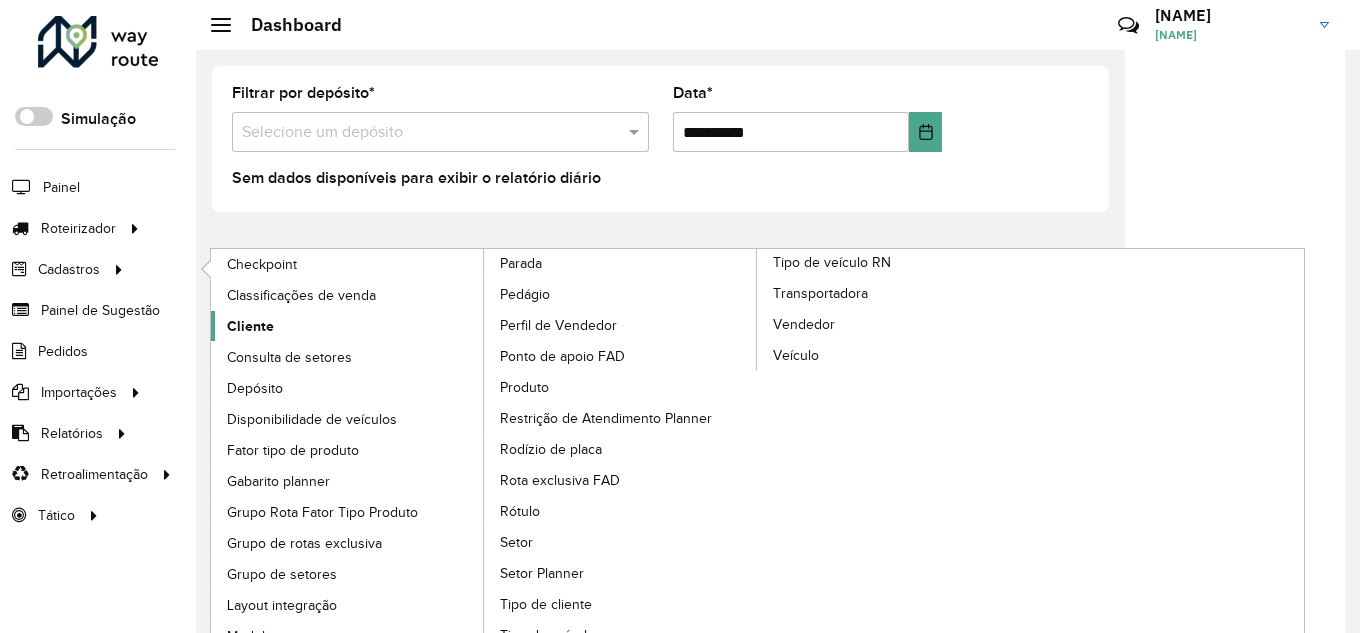 click on "Cliente" 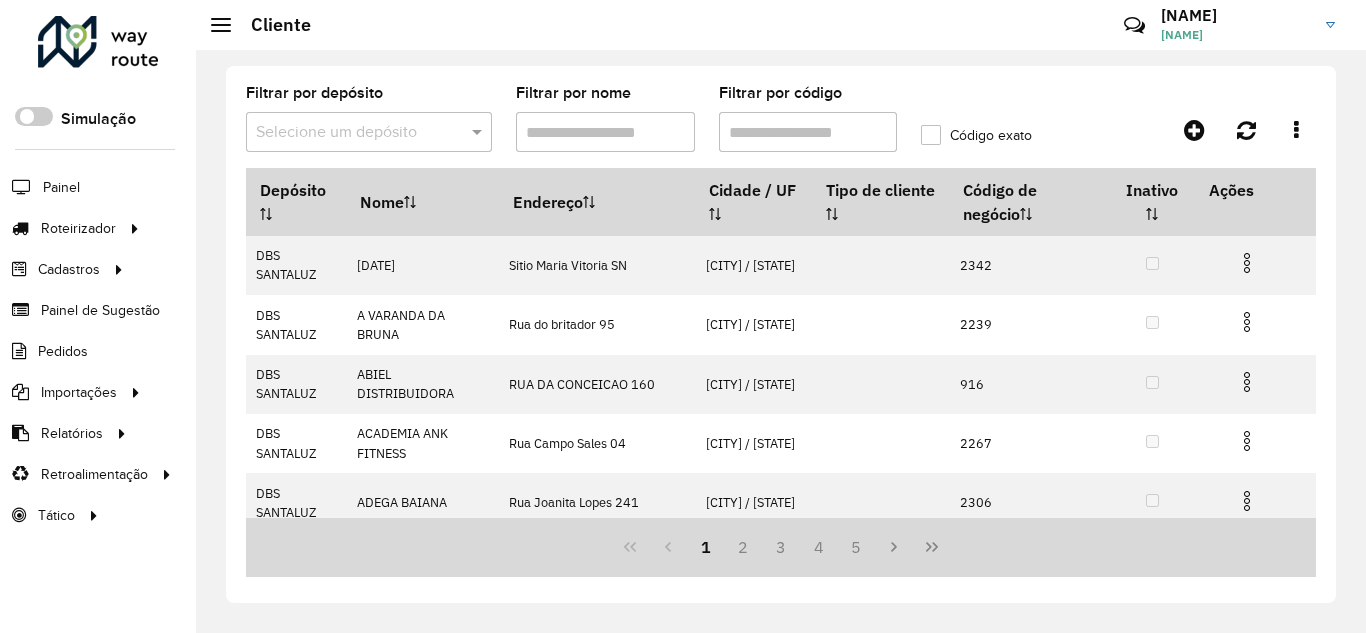 click on "Filtrar por código" at bounding box center (808, 132) 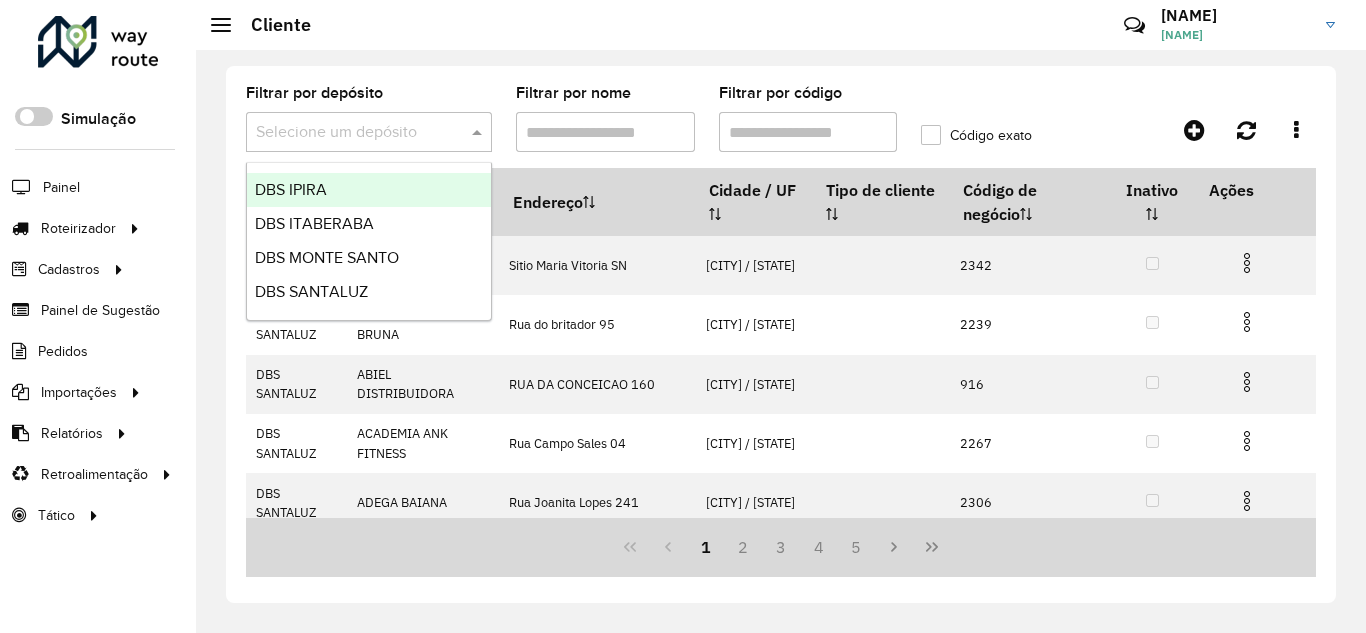 click at bounding box center (349, 133) 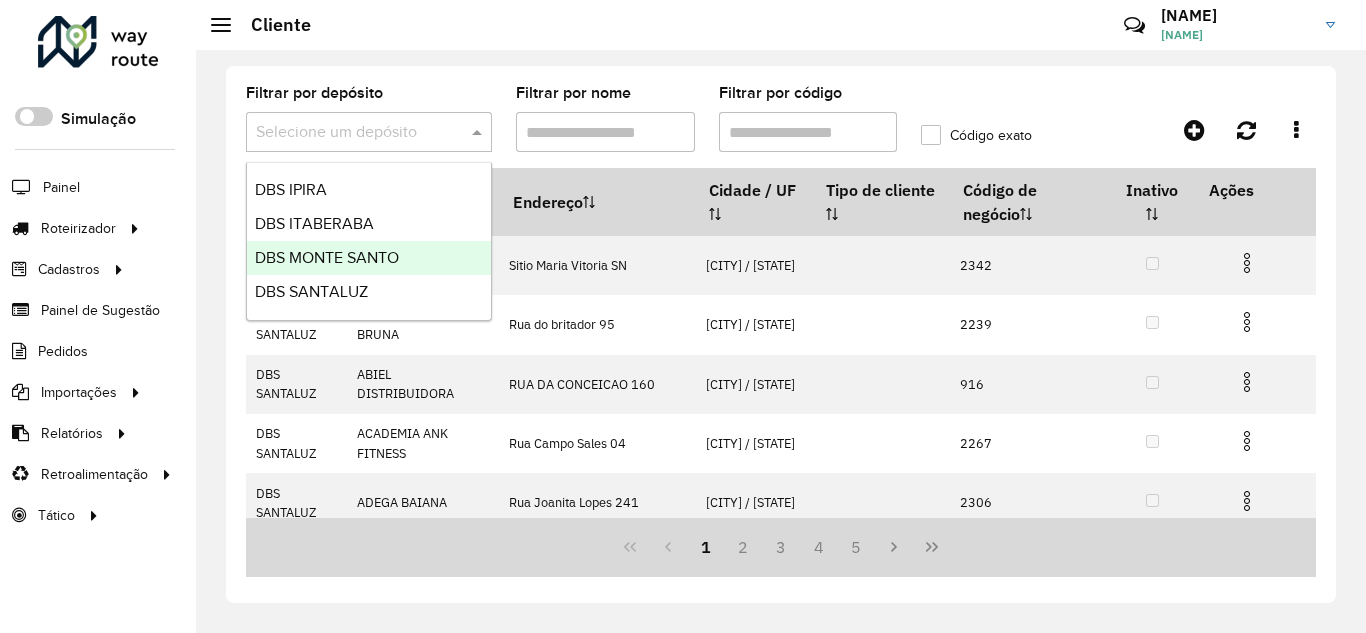 click on "DBS MONTE SANTO" at bounding box center [327, 257] 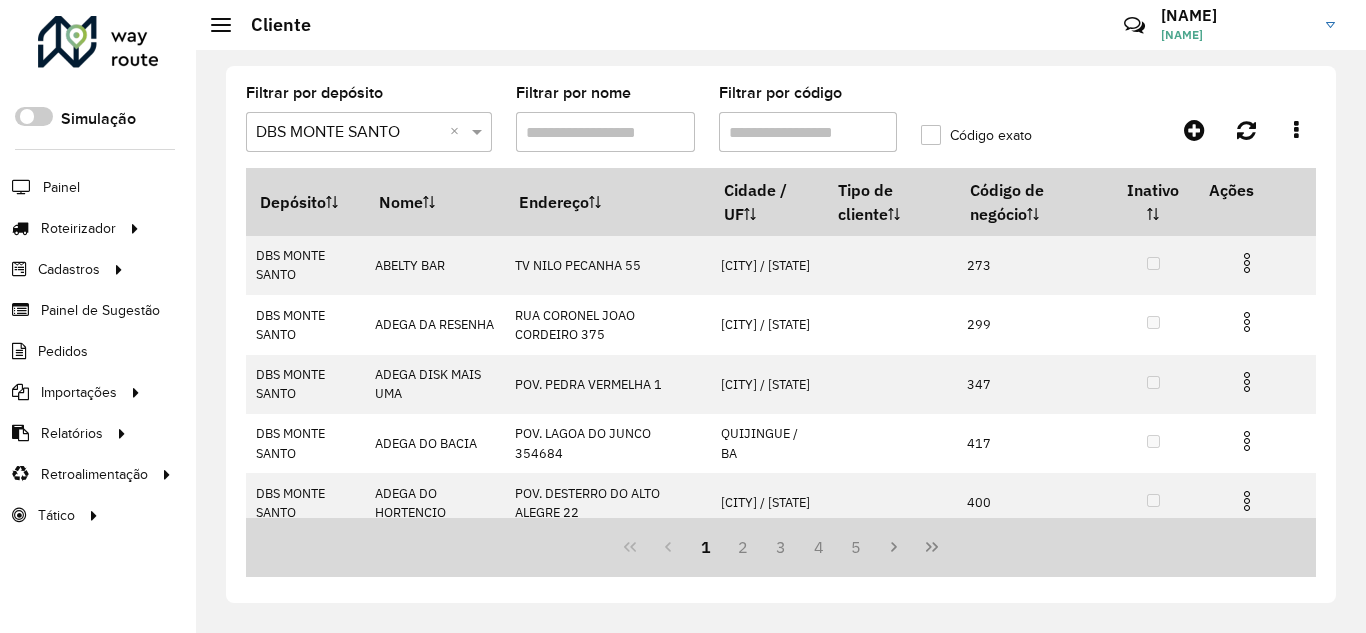 click on "Filtrar por código" at bounding box center (808, 132) 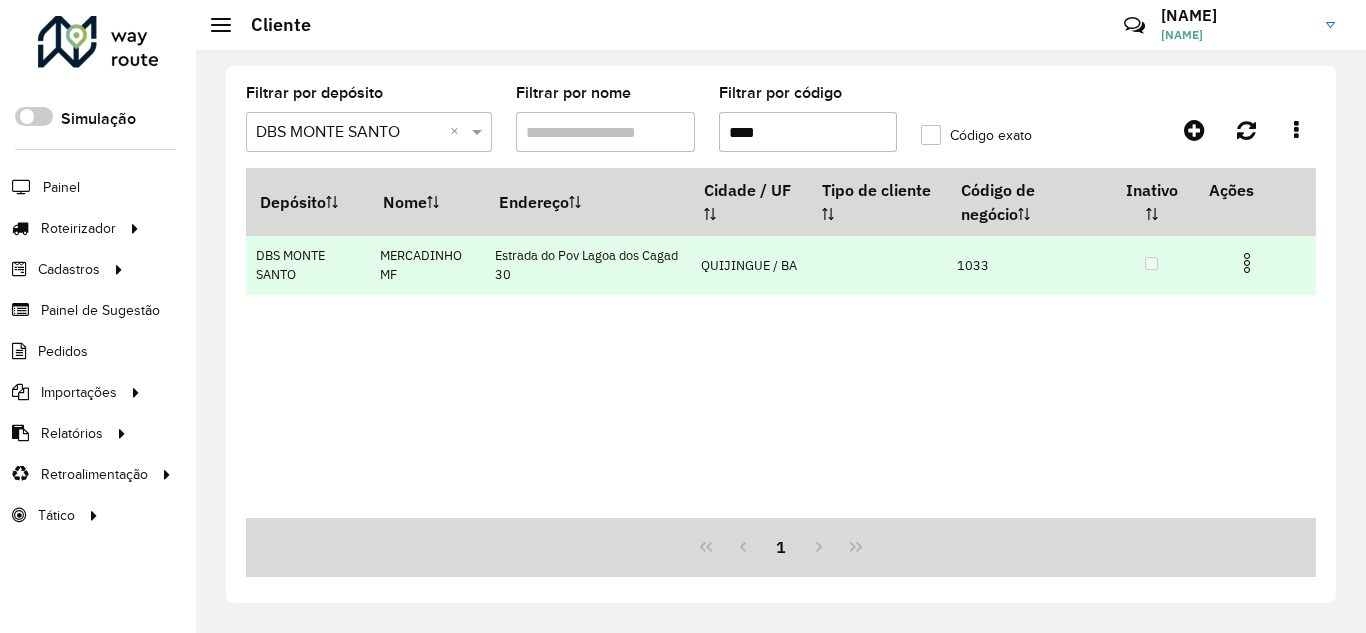 type on "****" 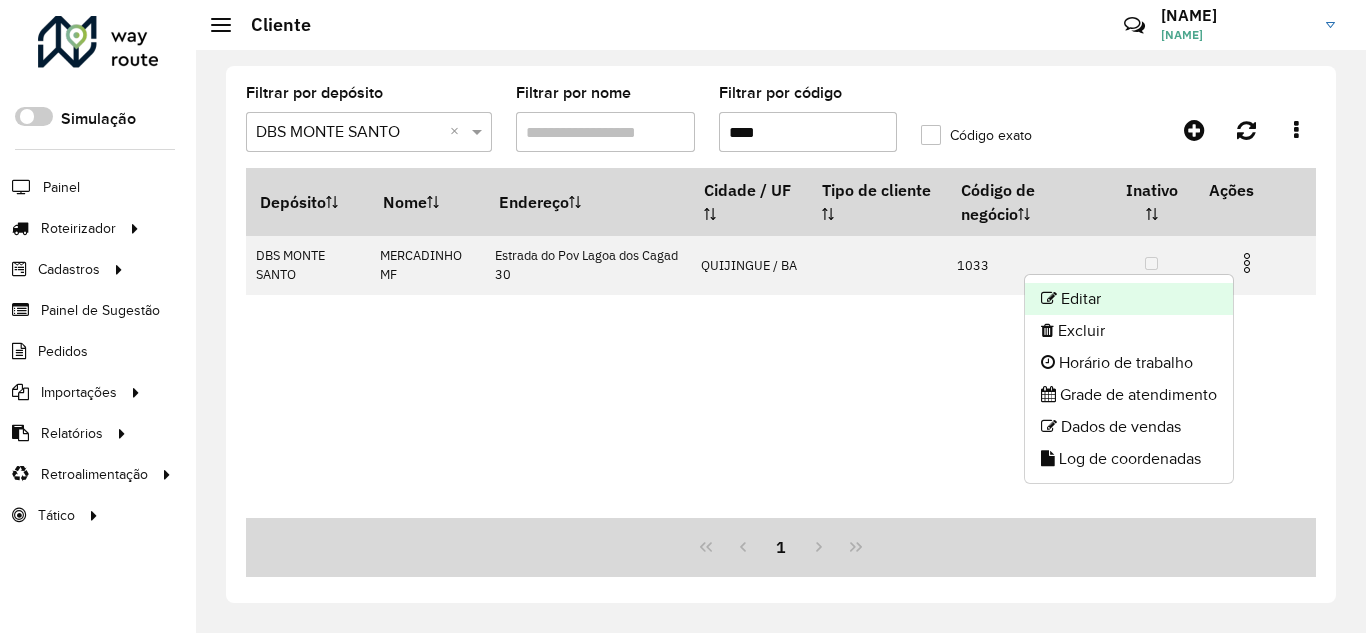 click on "Editar" 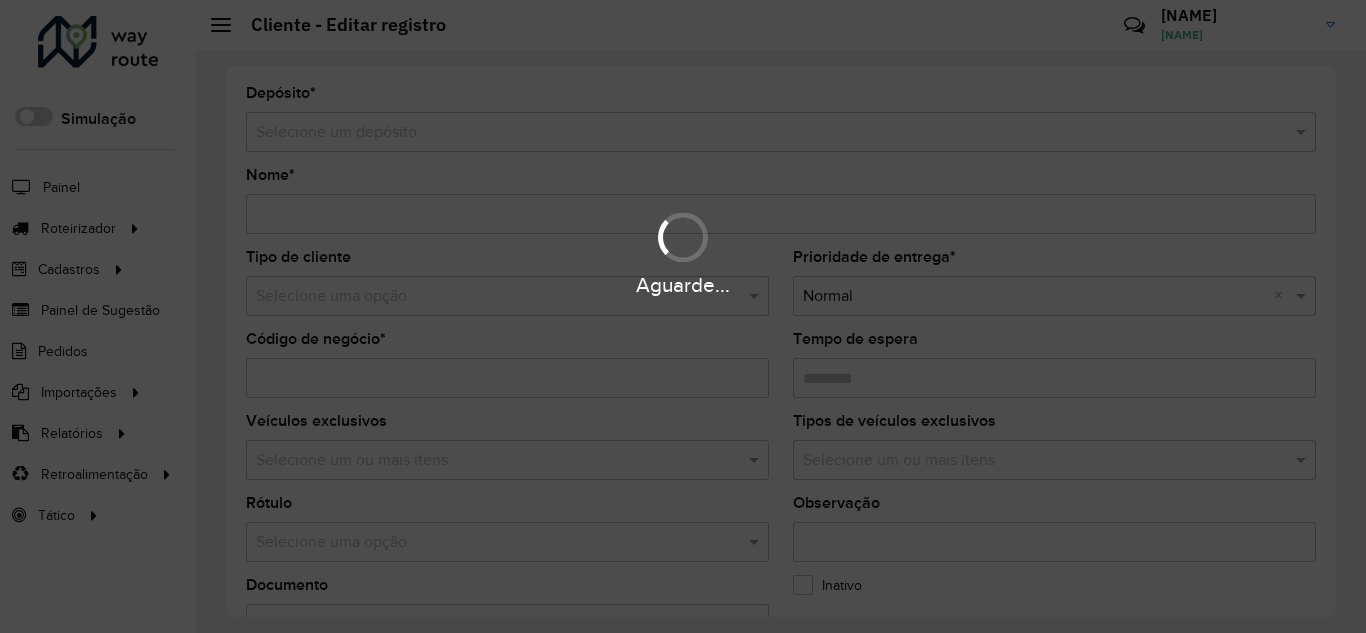 type on "**********" 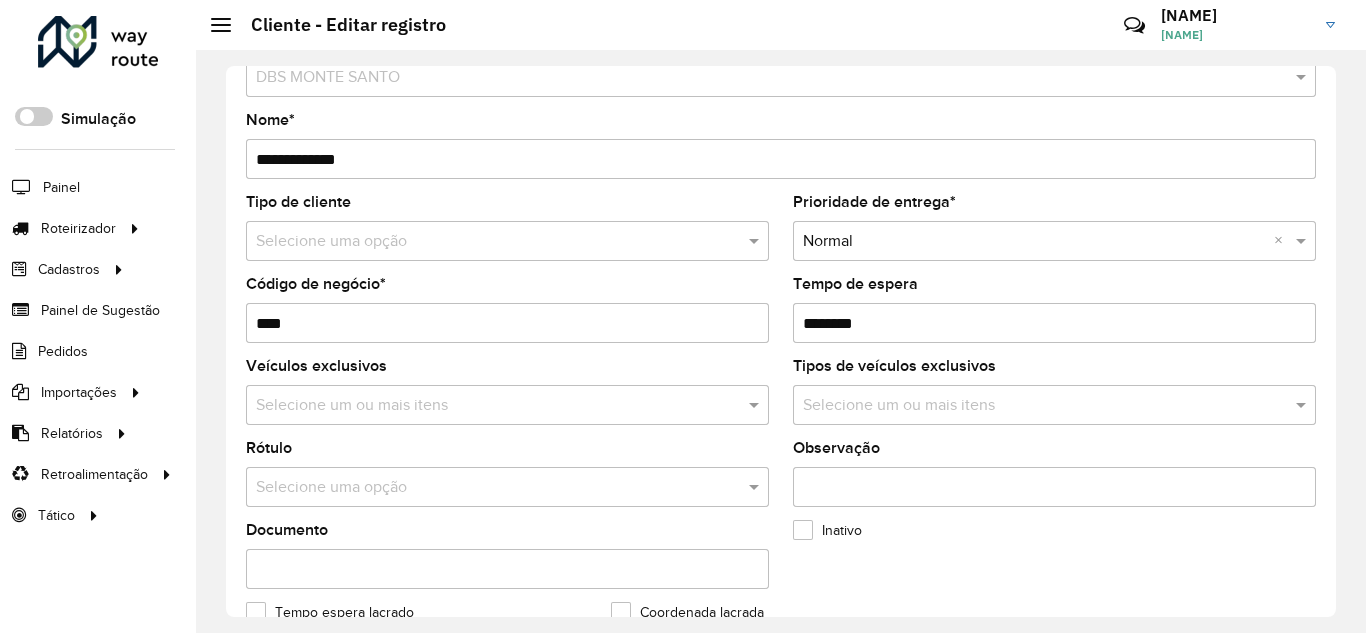 scroll, scrollTop: 0, scrollLeft: 0, axis: both 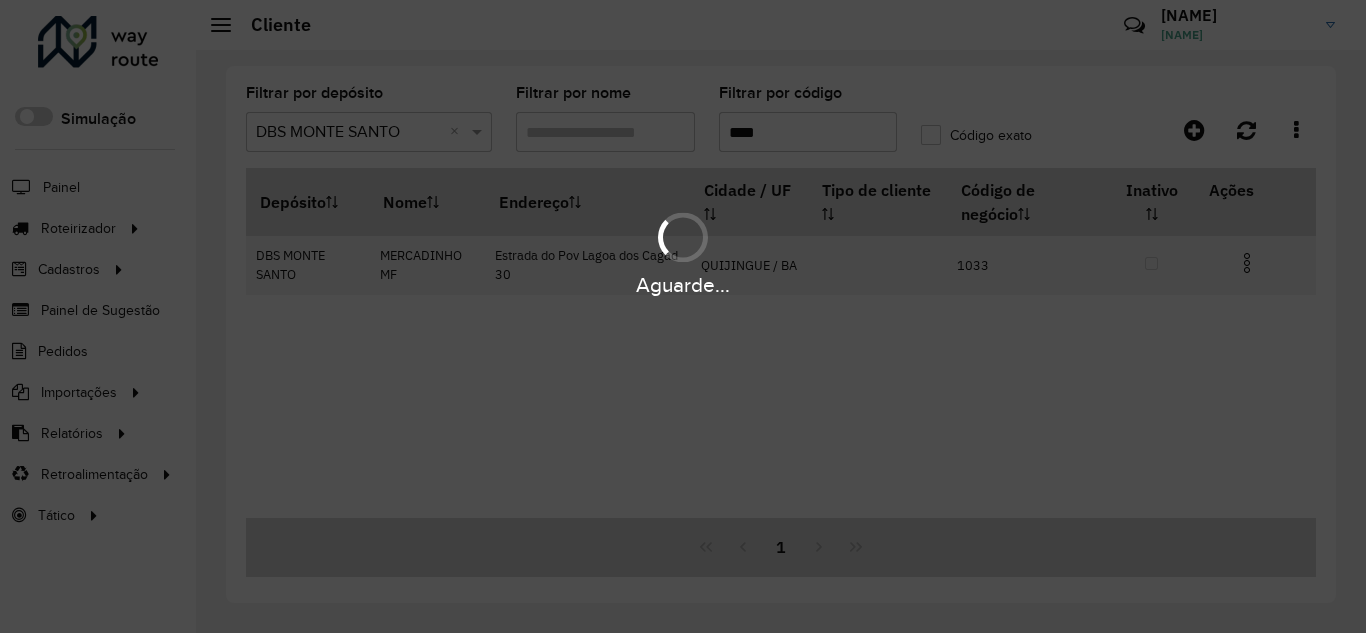 click on "Aguarde..." at bounding box center [683, 316] 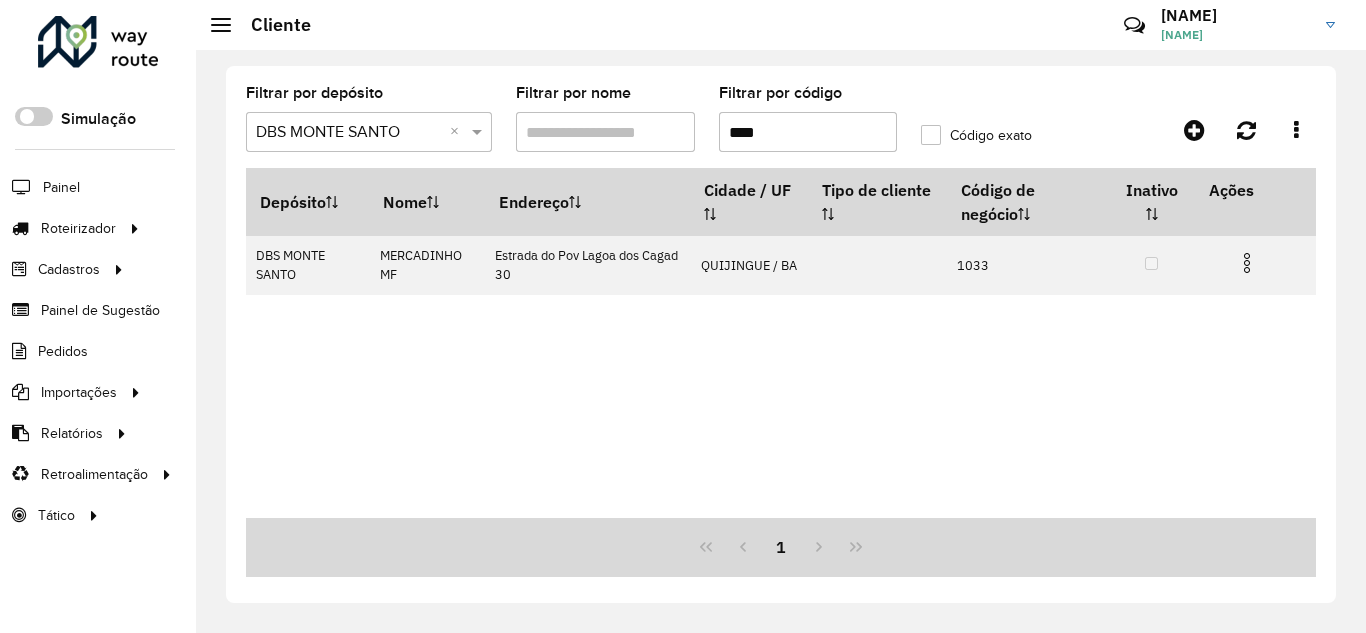 click on "****" at bounding box center [808, 132] 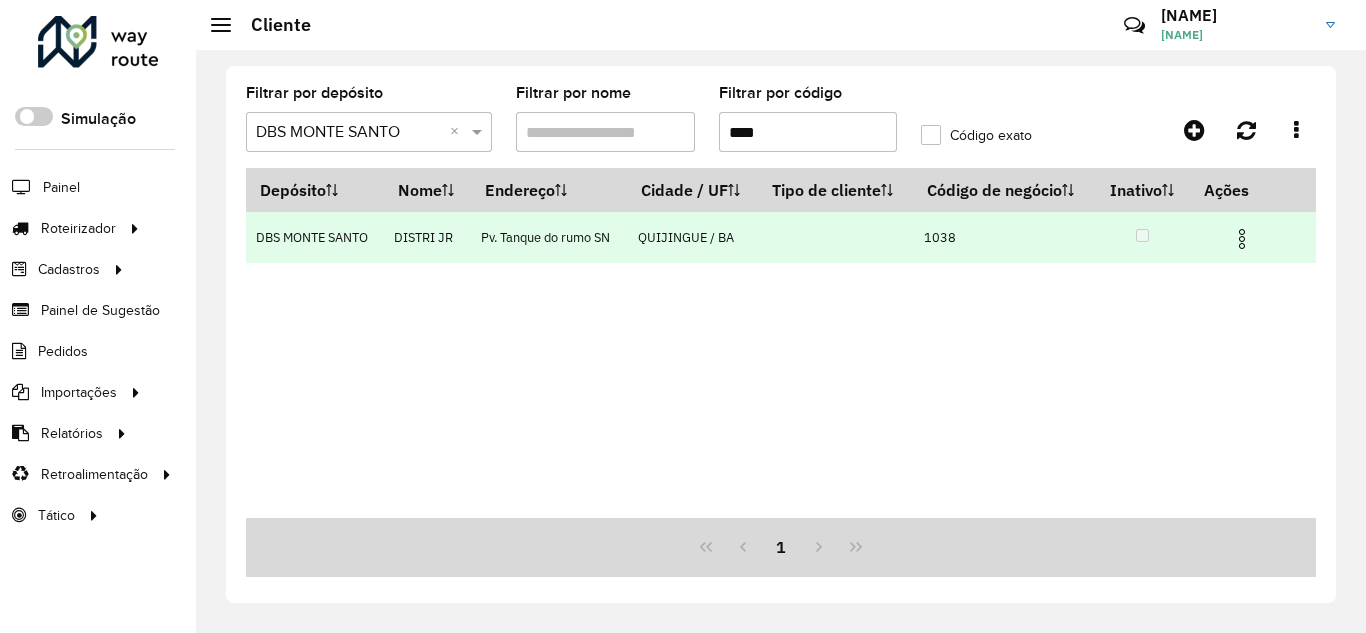 type on "****" 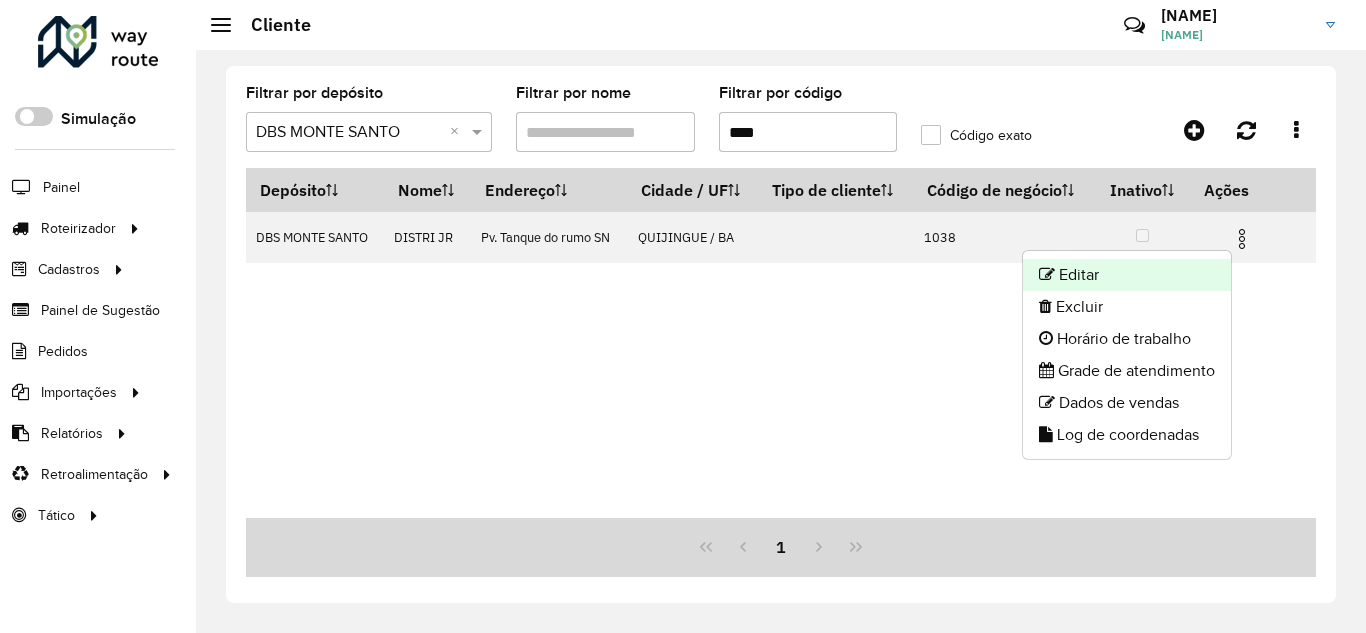 click on "Editar" 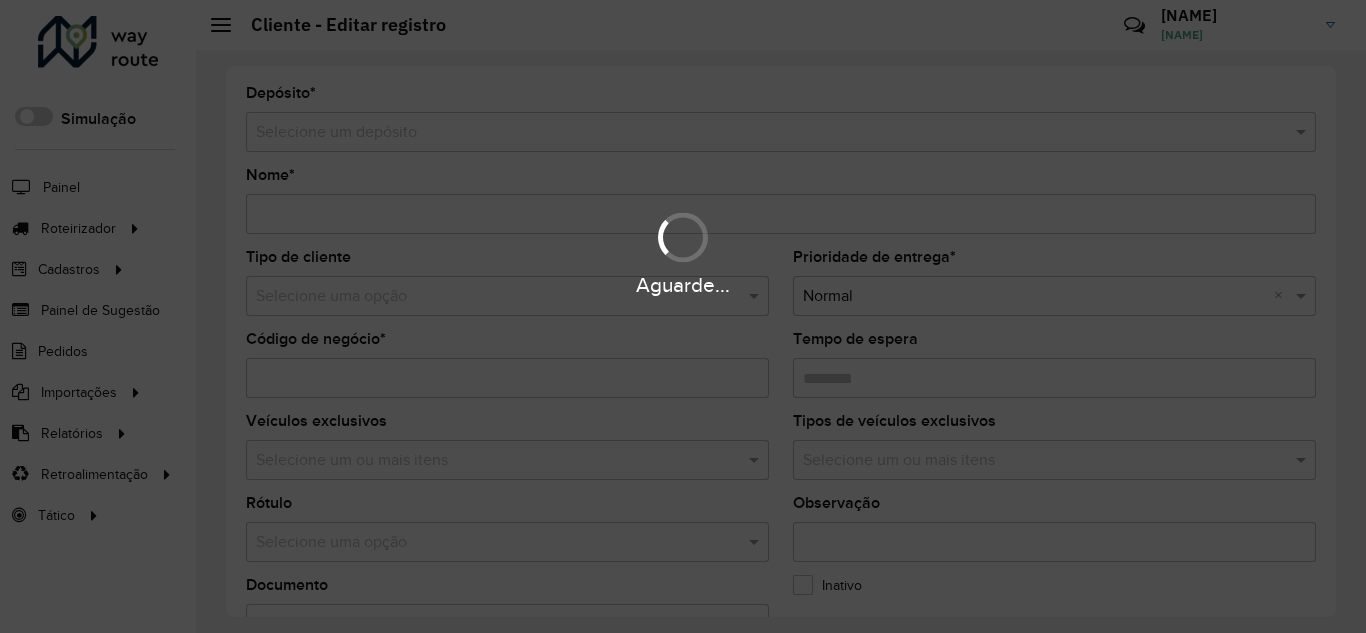 type on "*********" 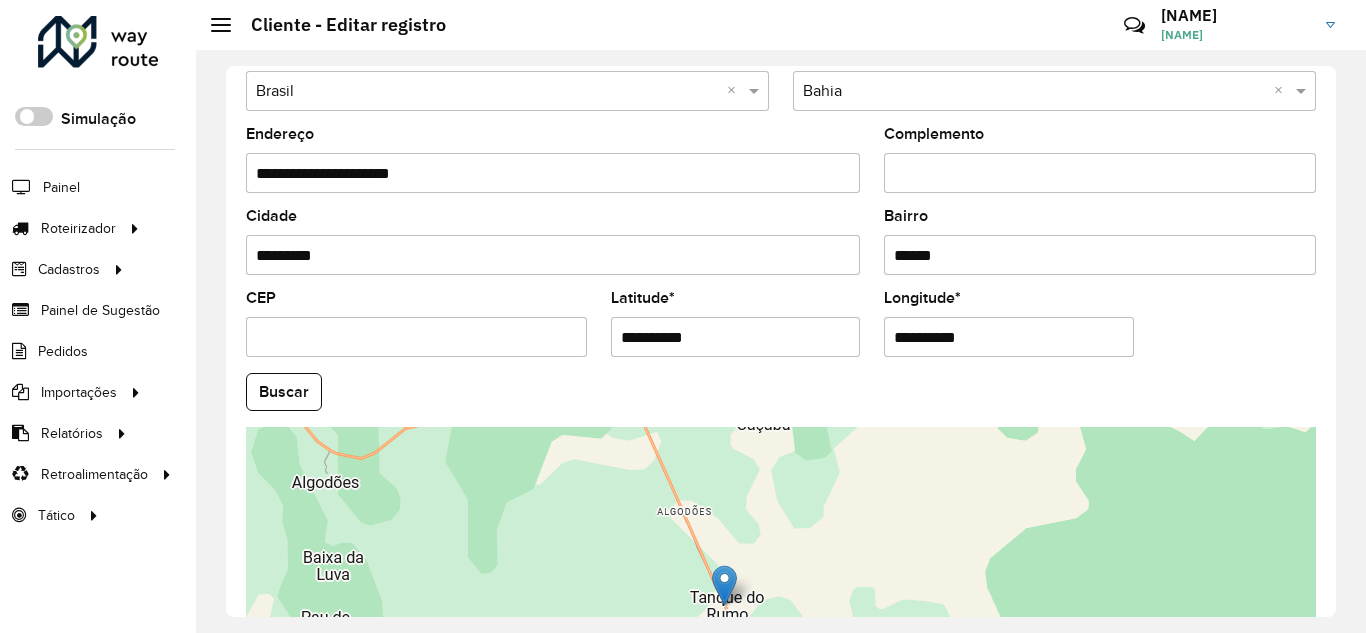 scroll, scrollTop: 522, scrollLeft: 0, axis: vertical 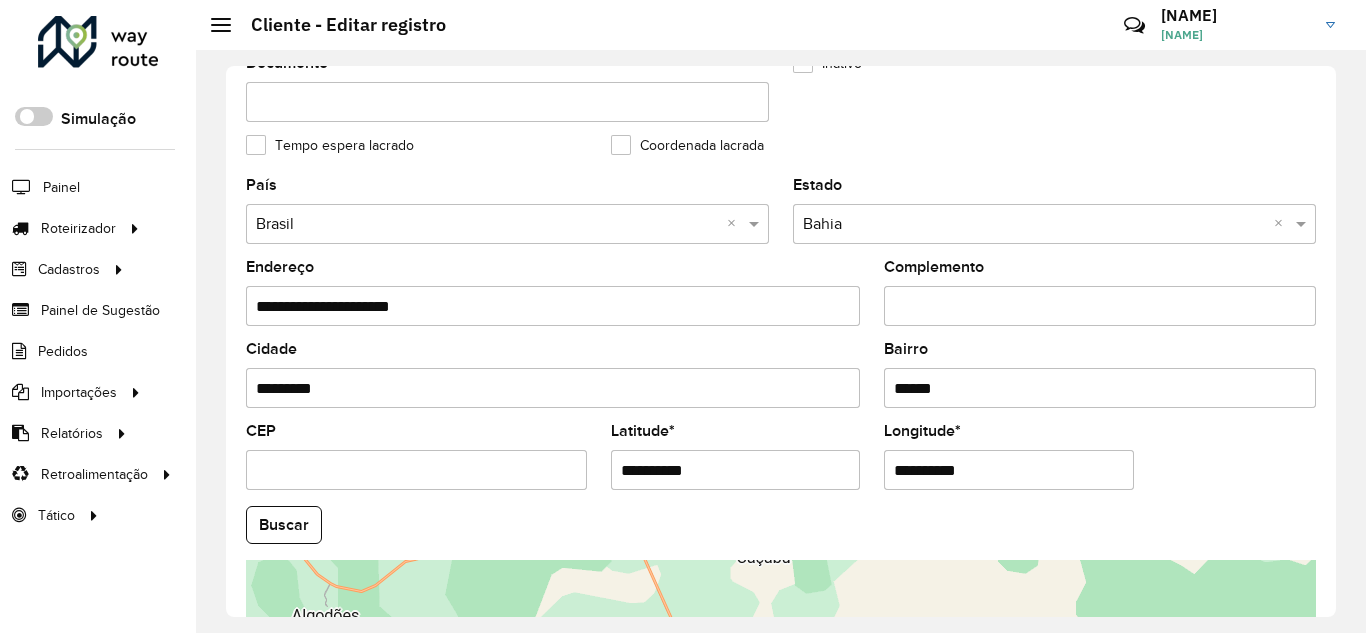 click on "**********" at bounding box center [736, 470] 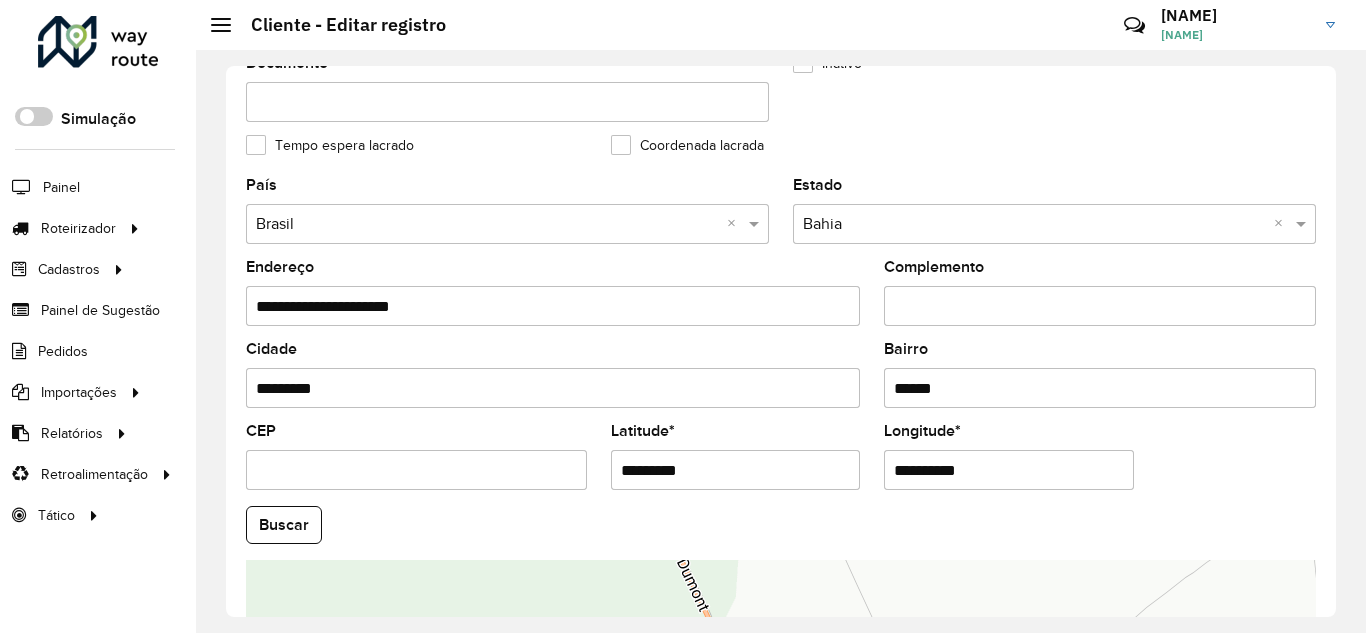 click on "*********" at bounding box center [736, 470] 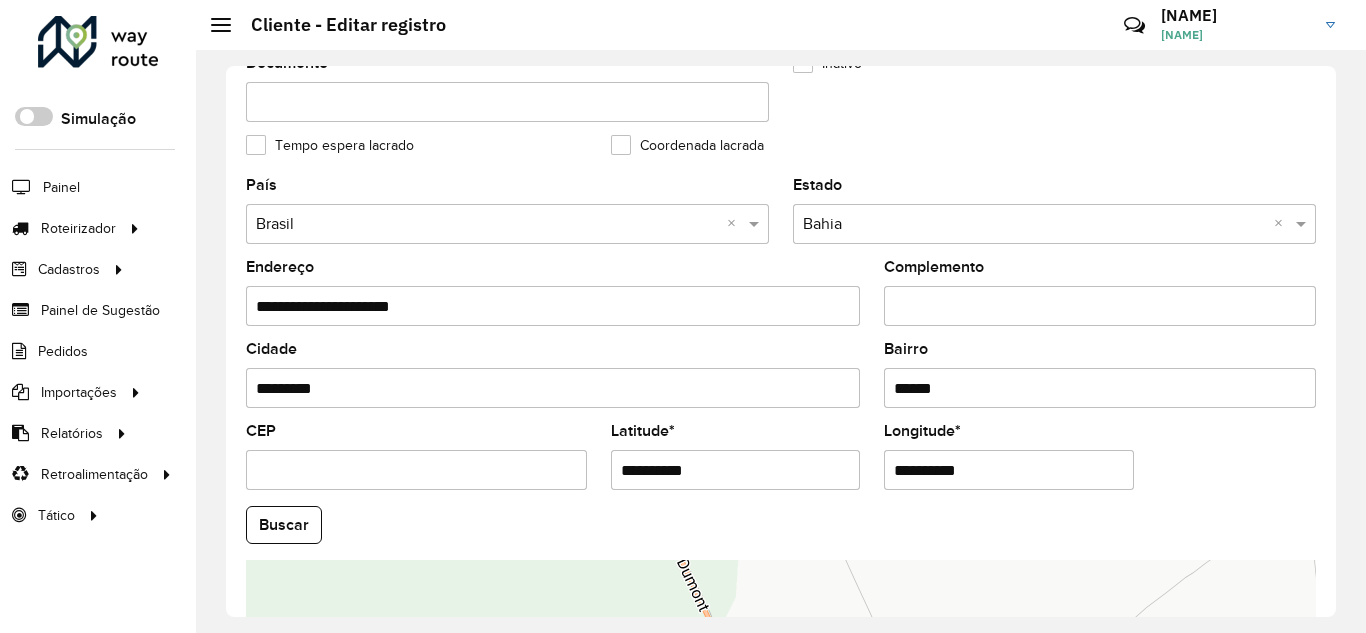 type on "**********" 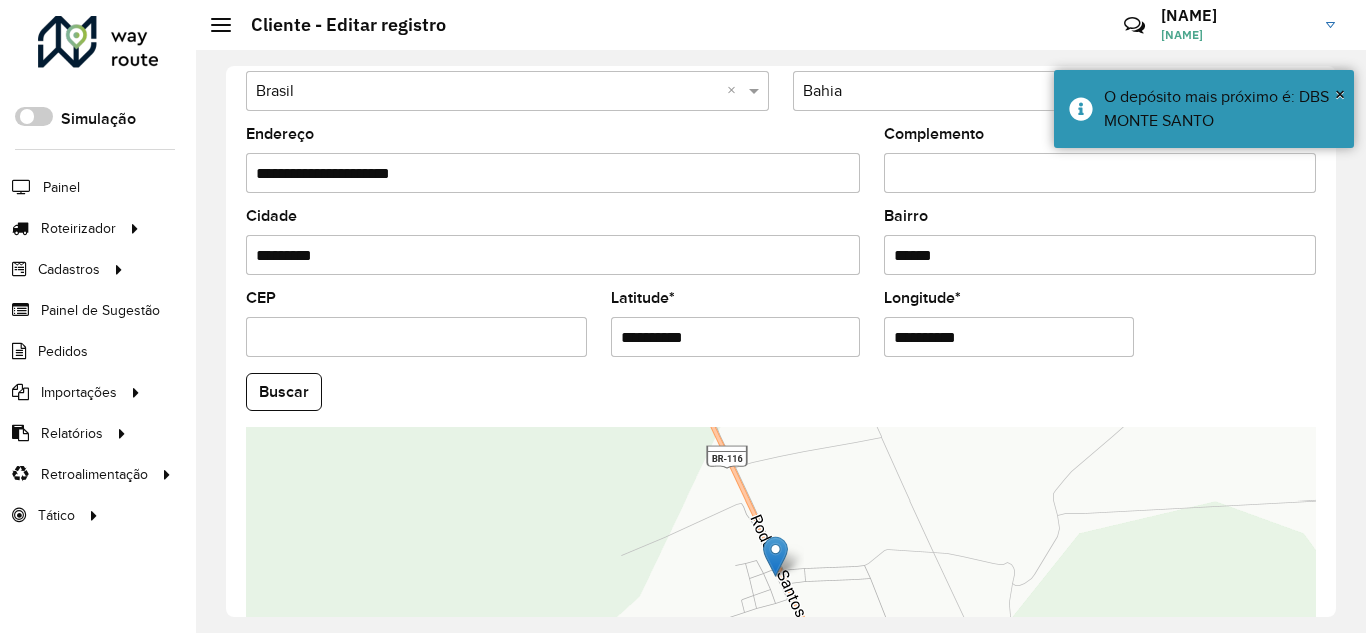 scroll, scrollTop: 722, scrollLeft: 0, axis: vertical 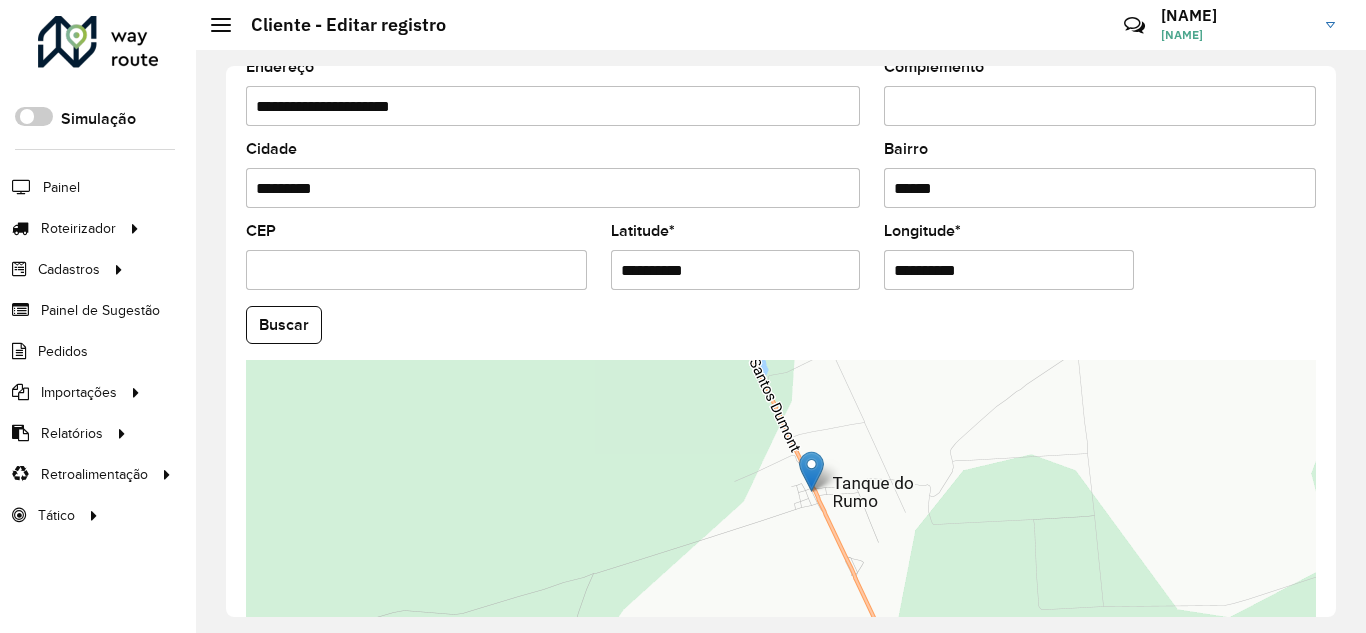 click on "**********" 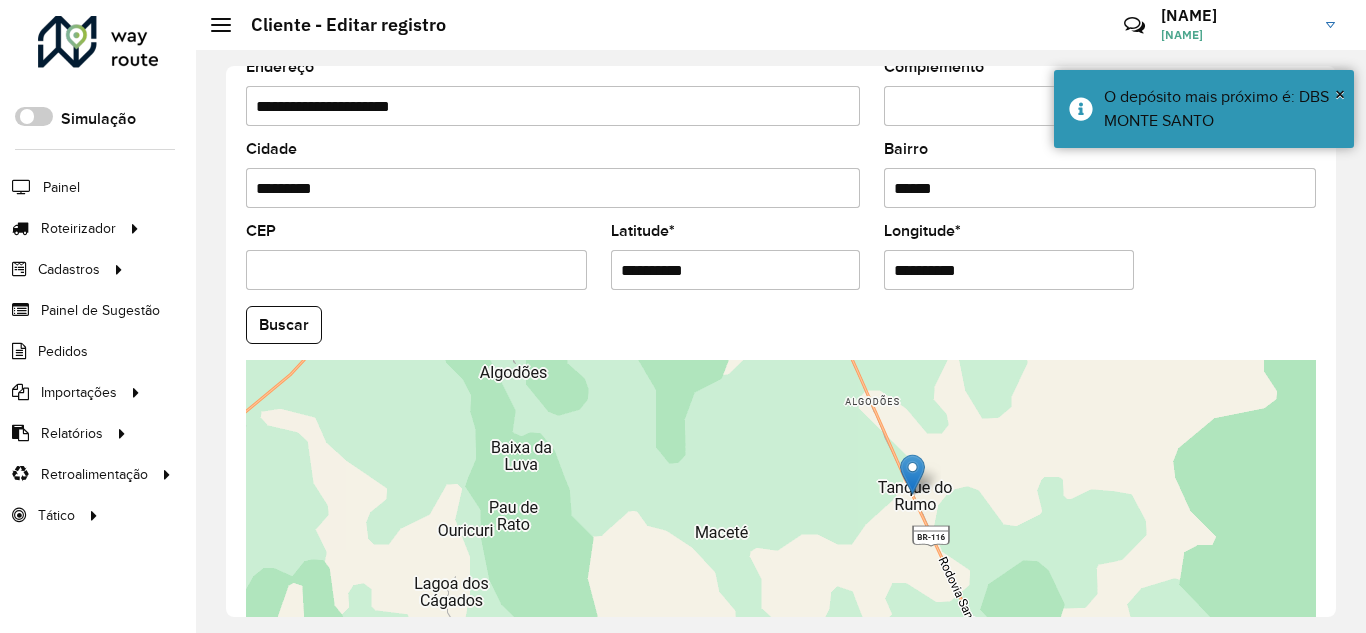 scroll, scrollTop: 855, scrollLeft: 0, axis: vertical 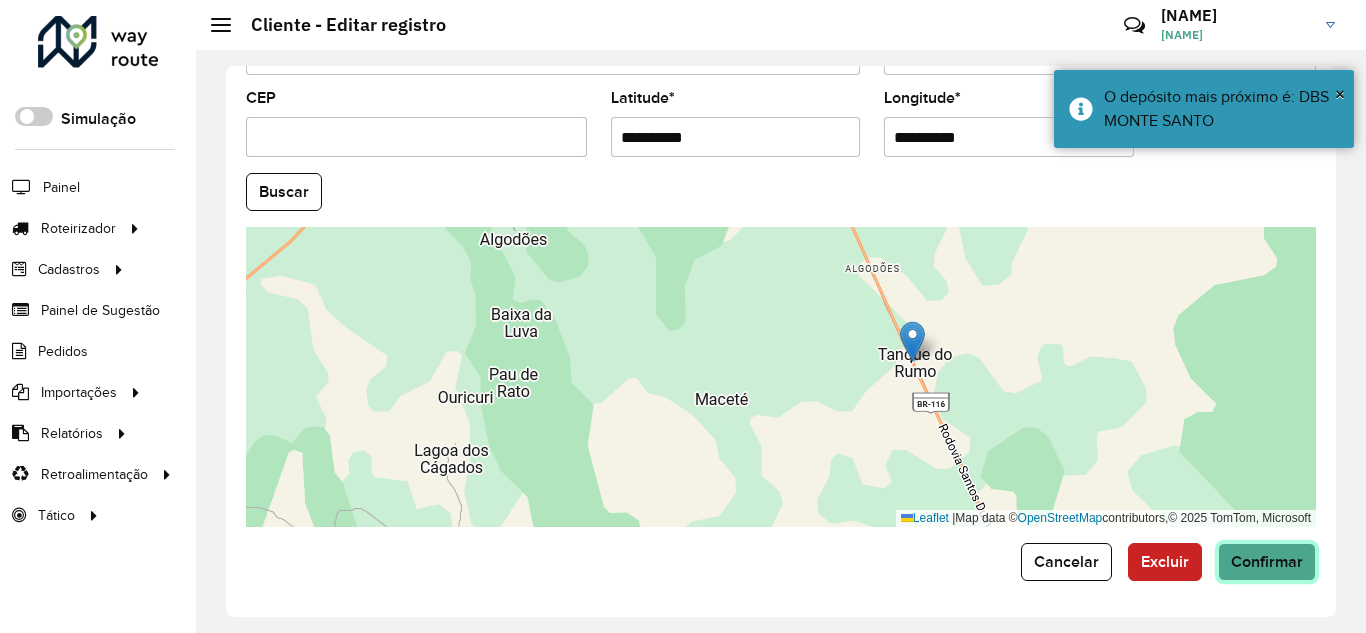 click on "Confirmar" 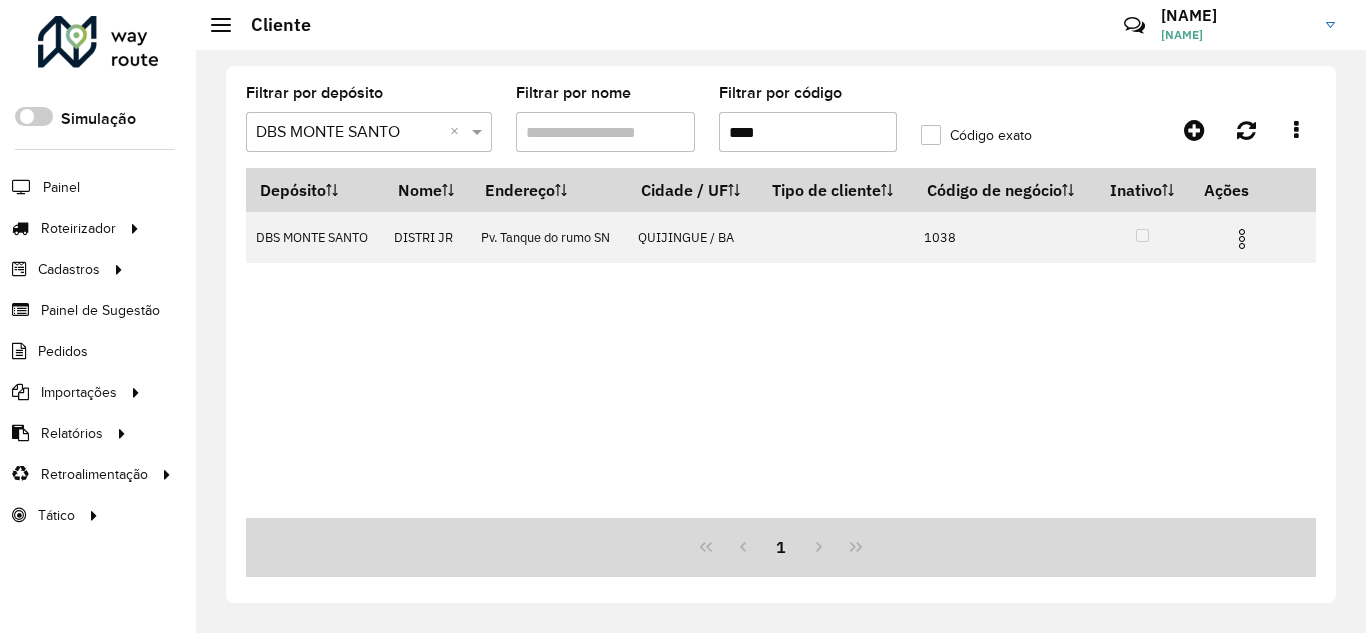 drag, startPoint x: 808, startPoint y: 131, endPoint x: 600, endPoint y: 155, distance: 209.38004 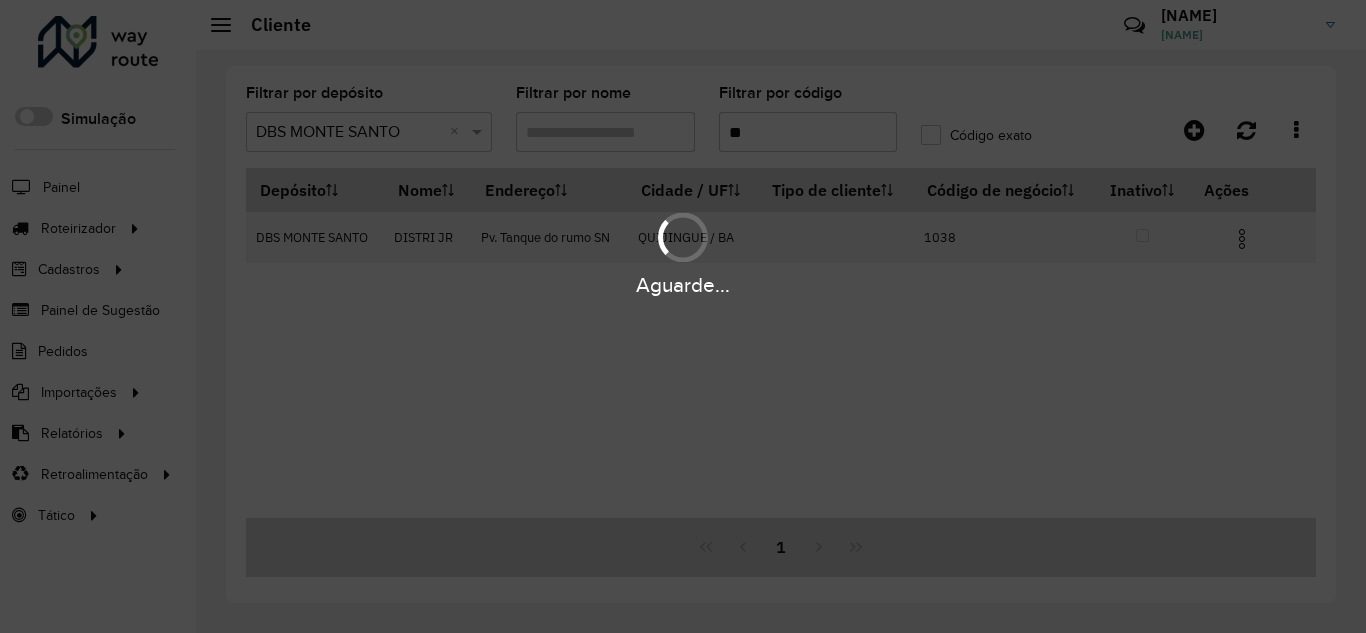 type on "***" 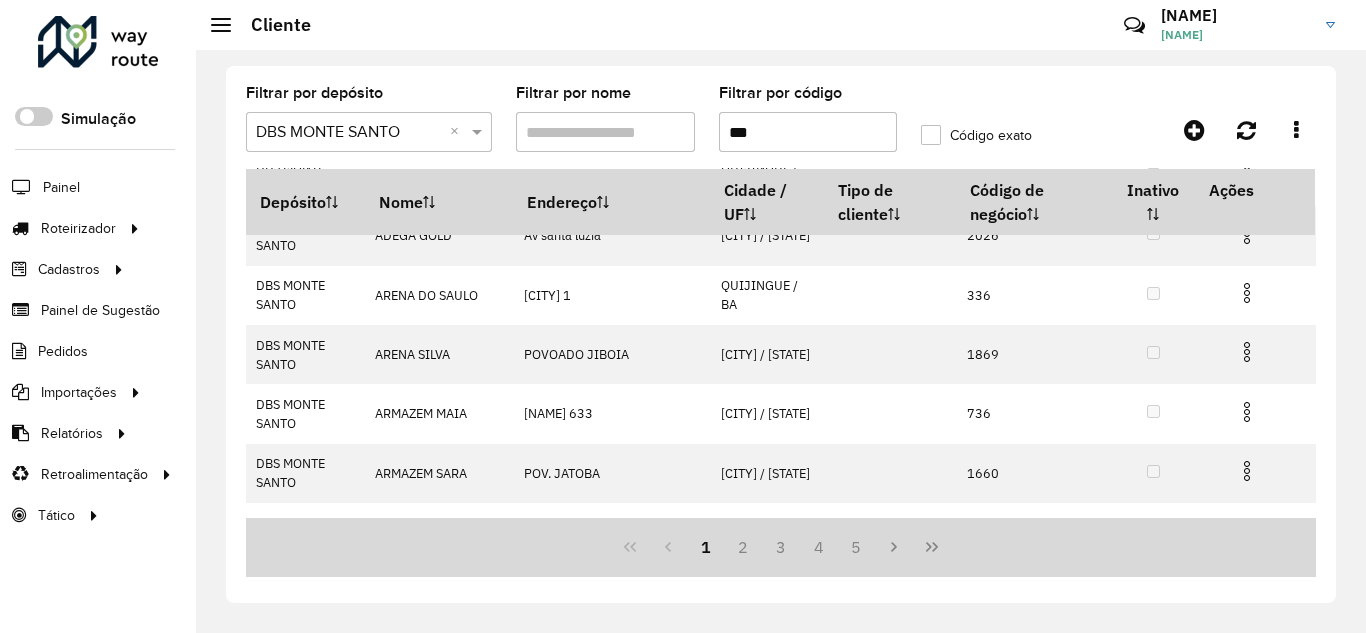 scroll, scrollTop: 431, scrollLeft: 0, axis: vertical 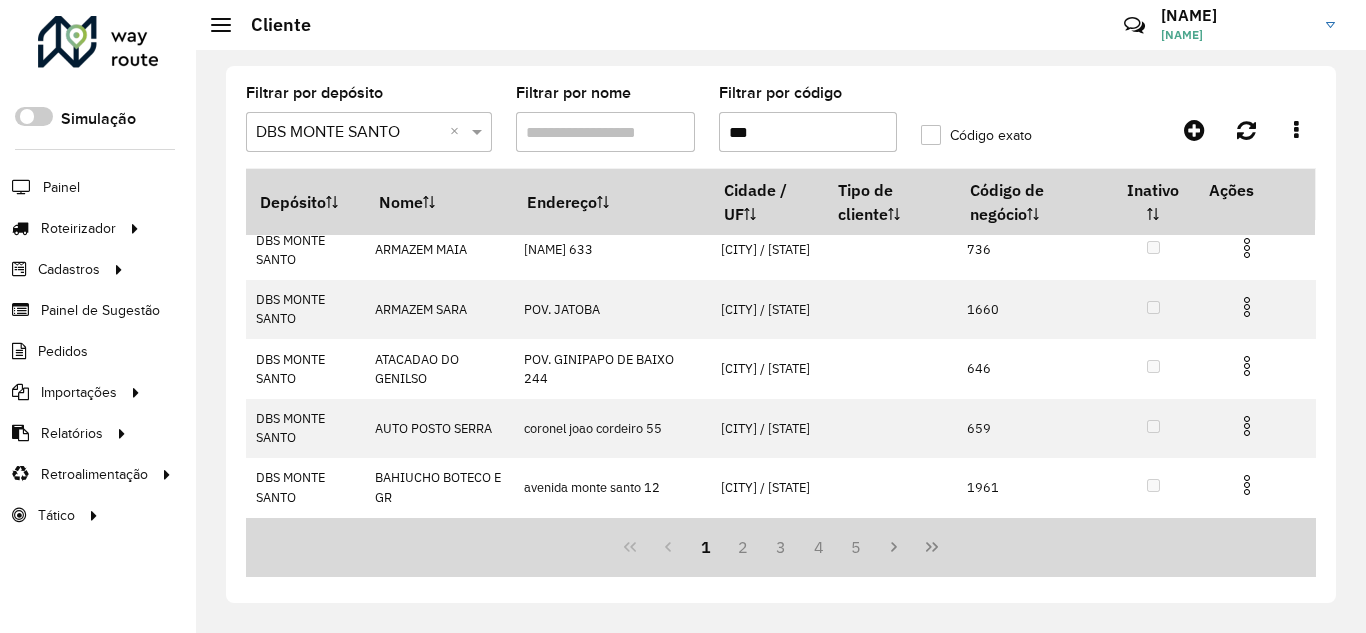 click on "***" at bounding box center [808, 132] 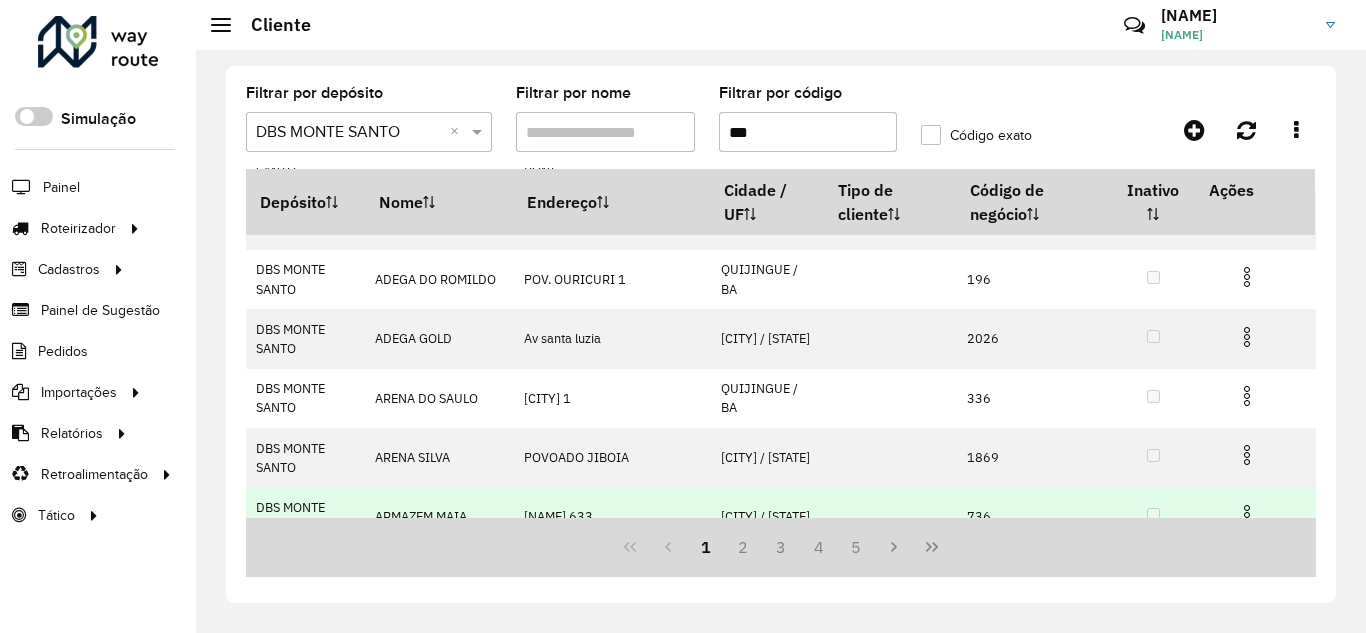 scroll, scrollTop: 0, scrollLeft: 0, axis: both 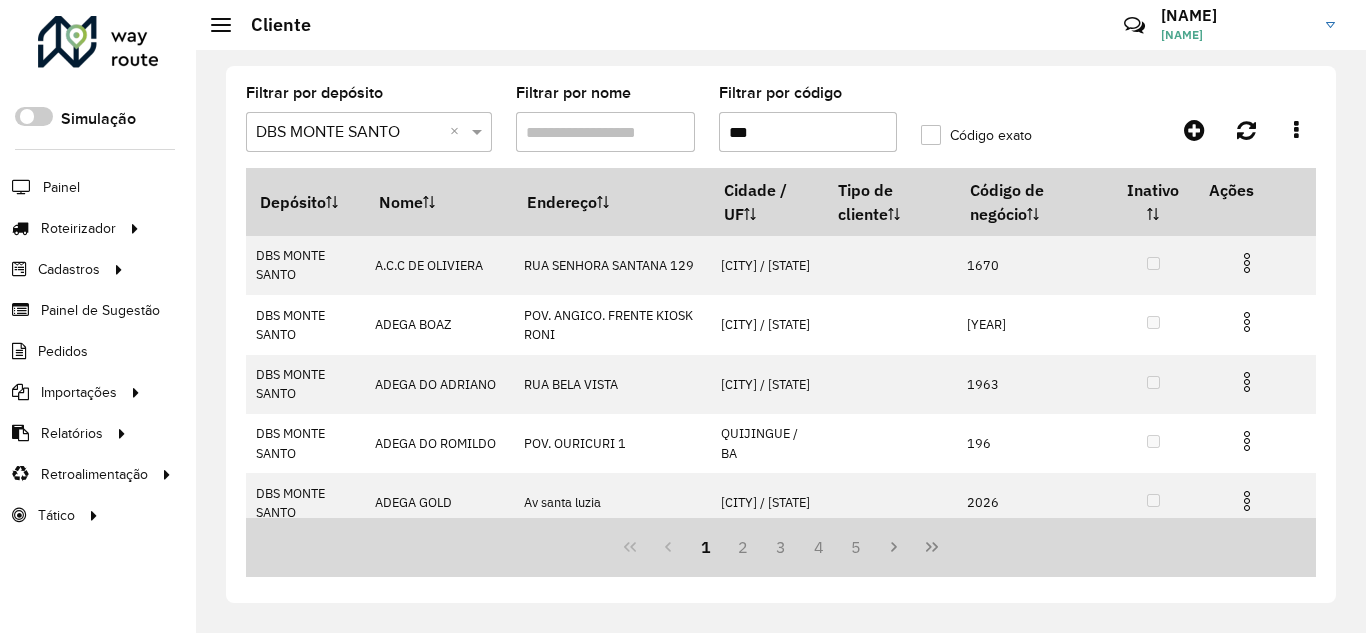 drag, startPoint x: 759, startPoint y: 140, endPoint x: 694, endPoint y: 156, distance: 66.94027 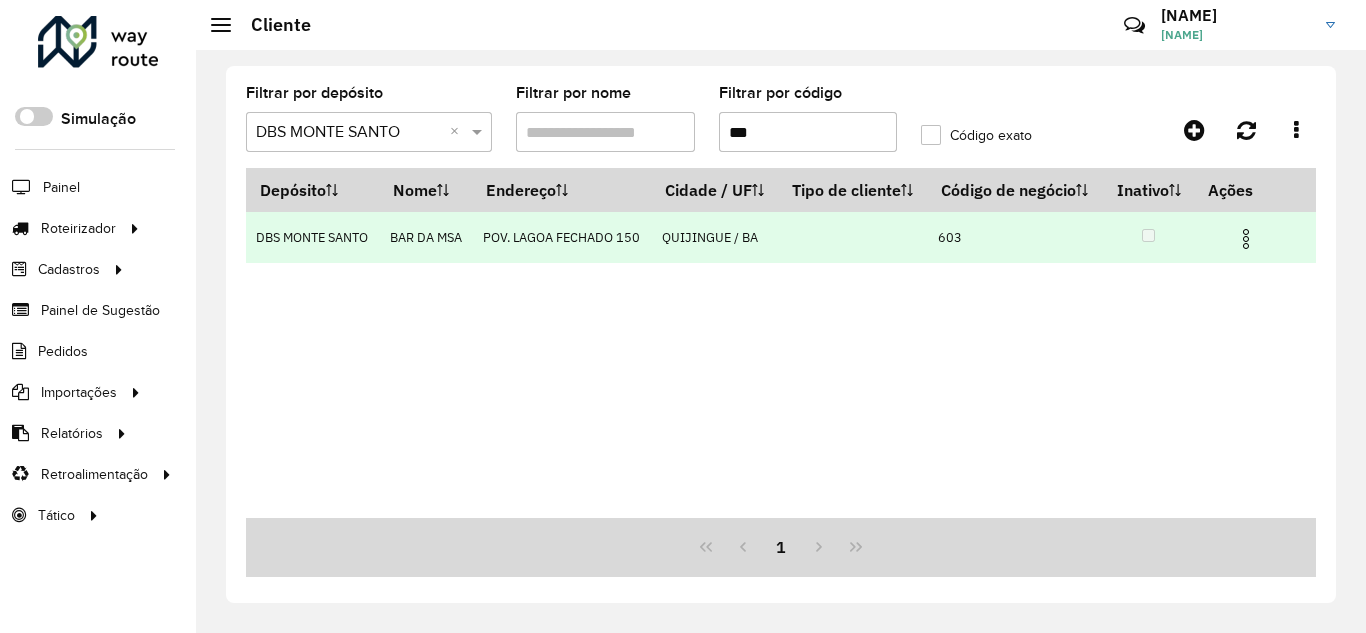 type on "***" 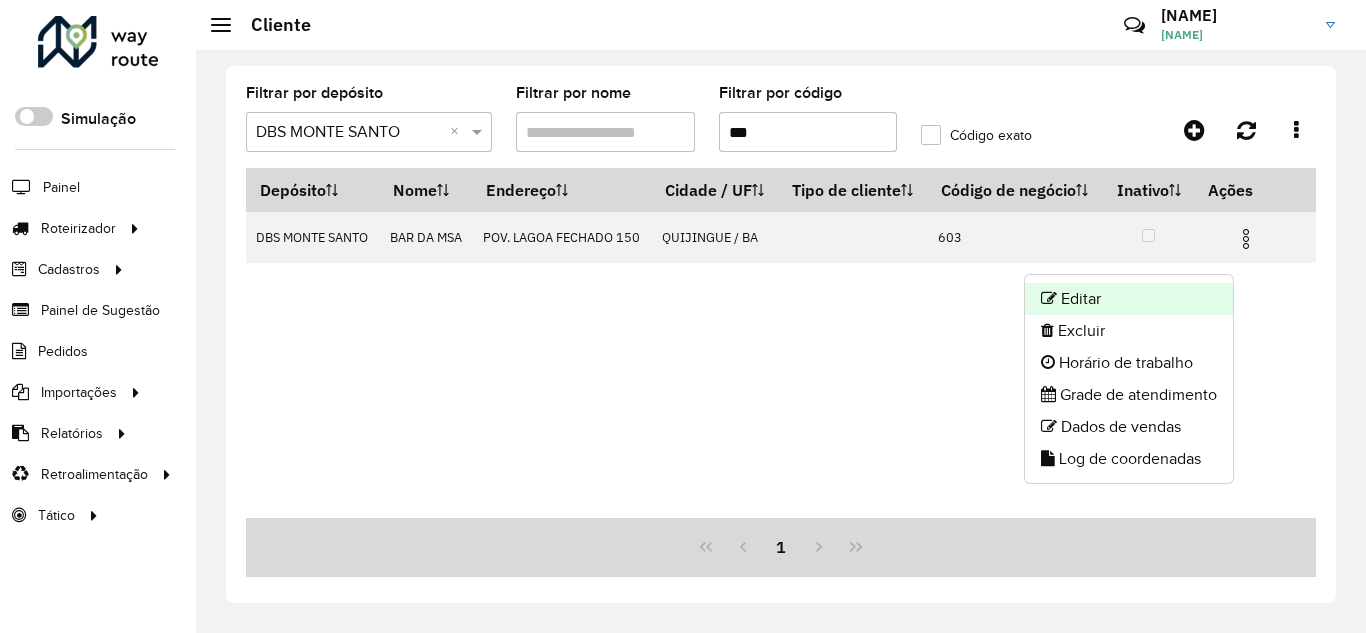 click on "Editar" 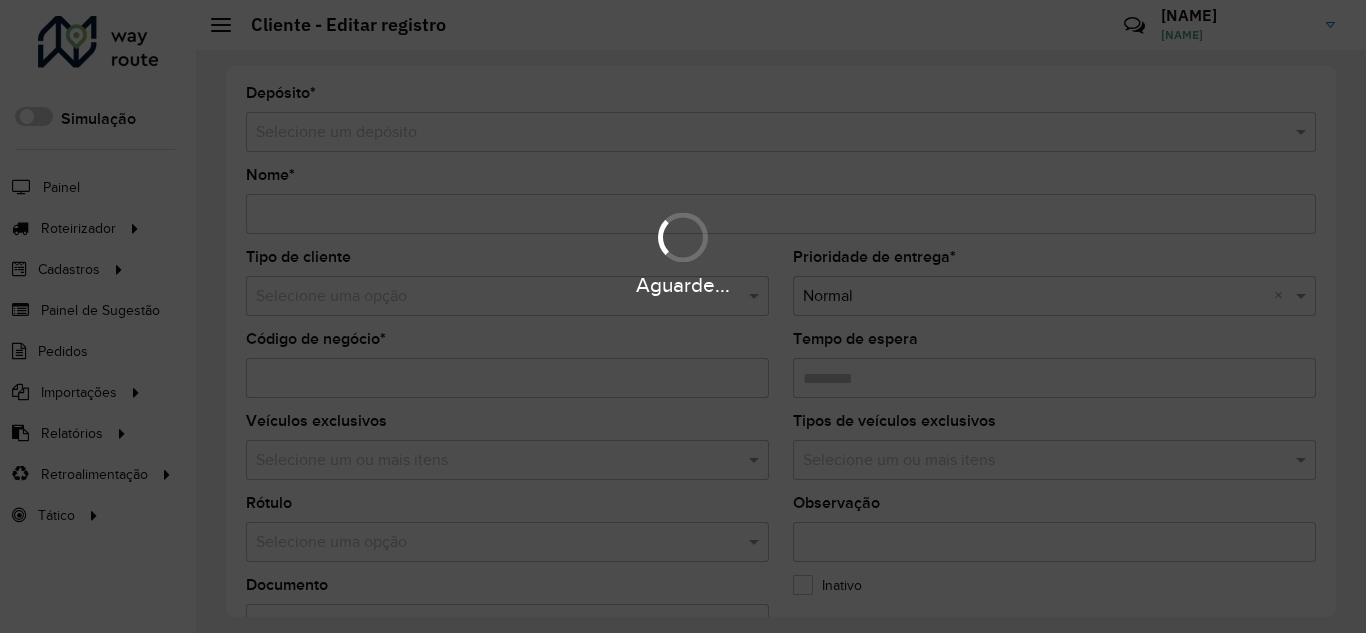 type on "**********" 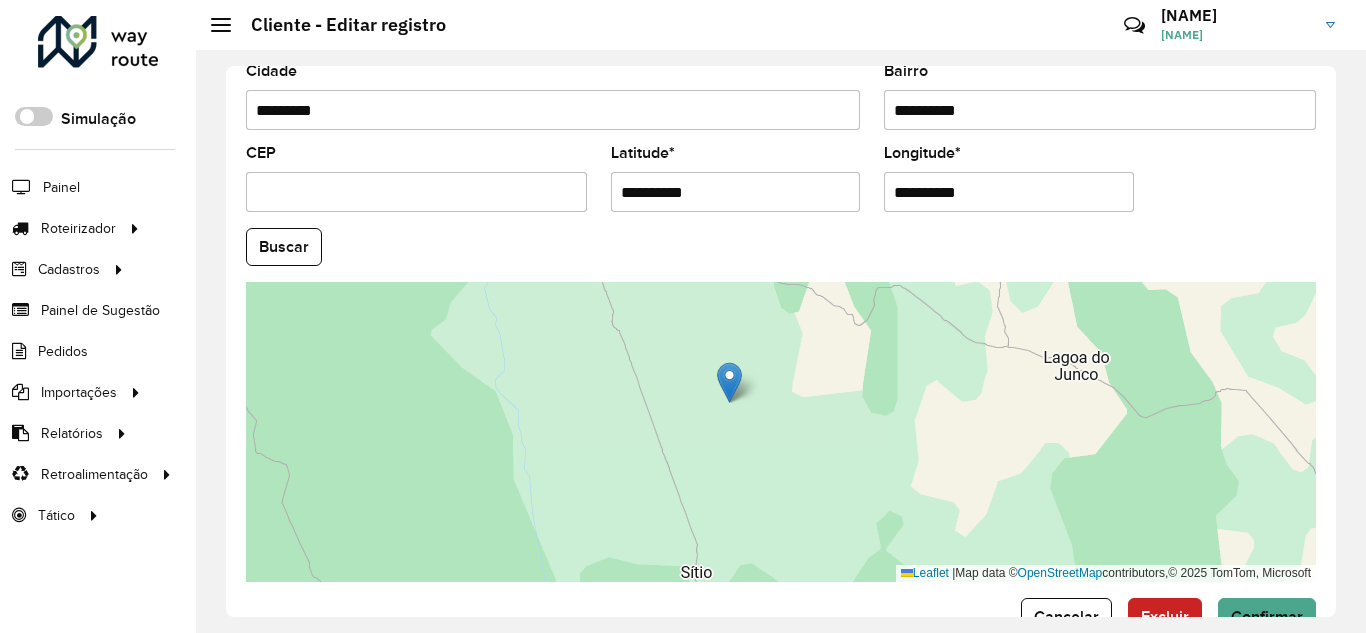 scroll, scrollTop: 600, scrollLeft: 0, axis: vertical 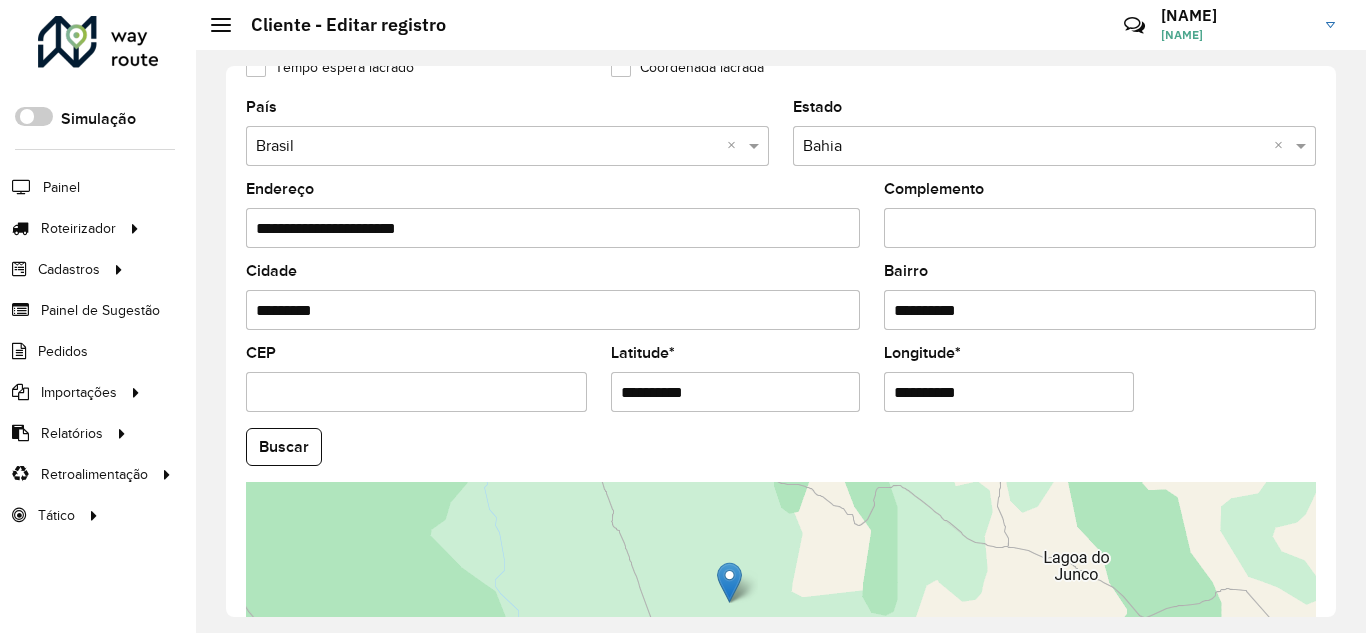 click on "**********" at bounding box center (736, 392) 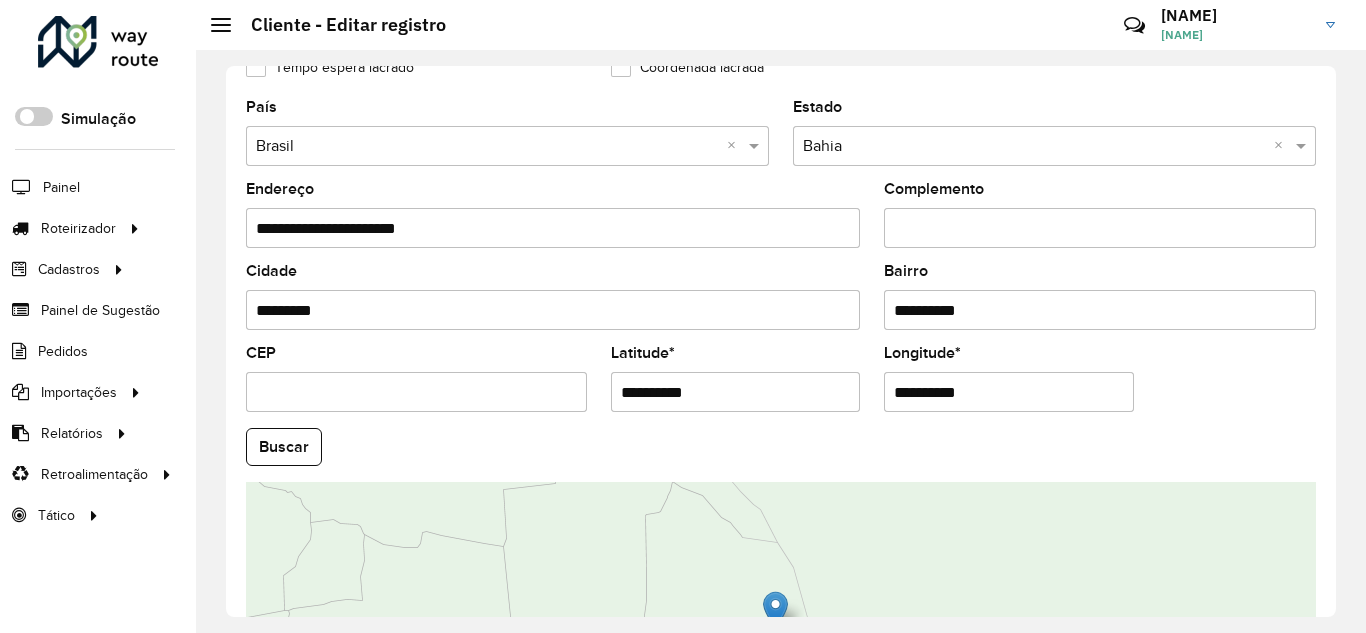 click on "**********" at bounding box center [1009, 392] 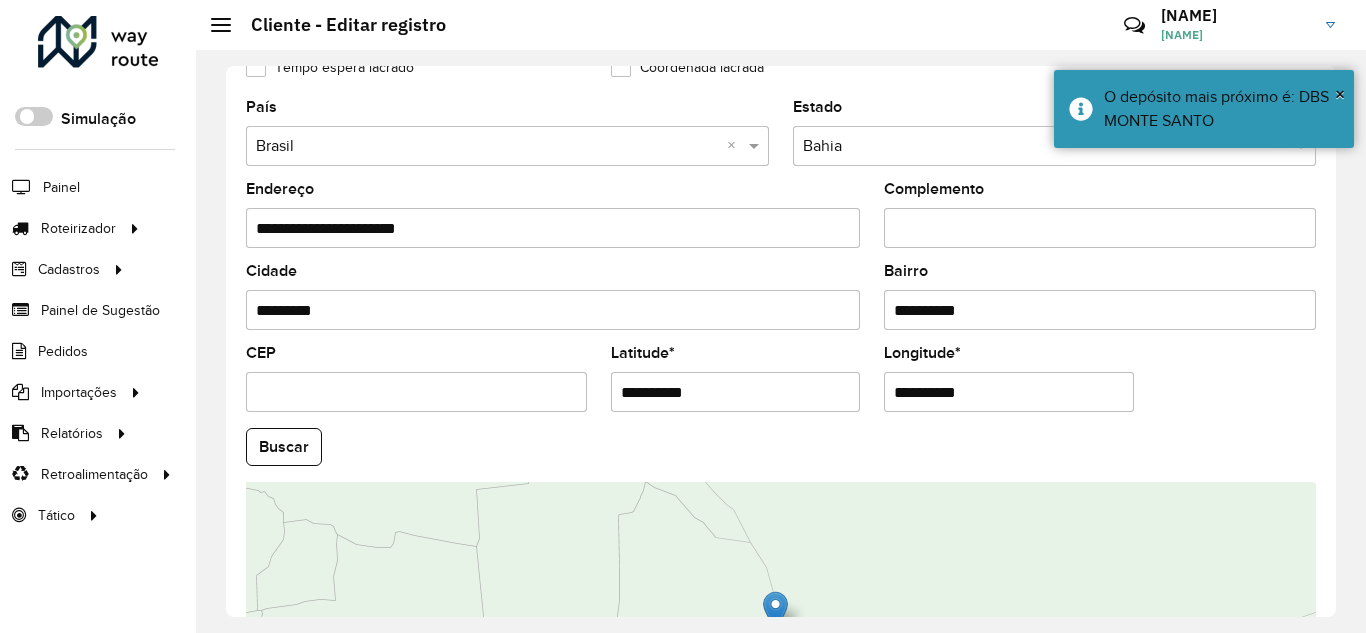 type 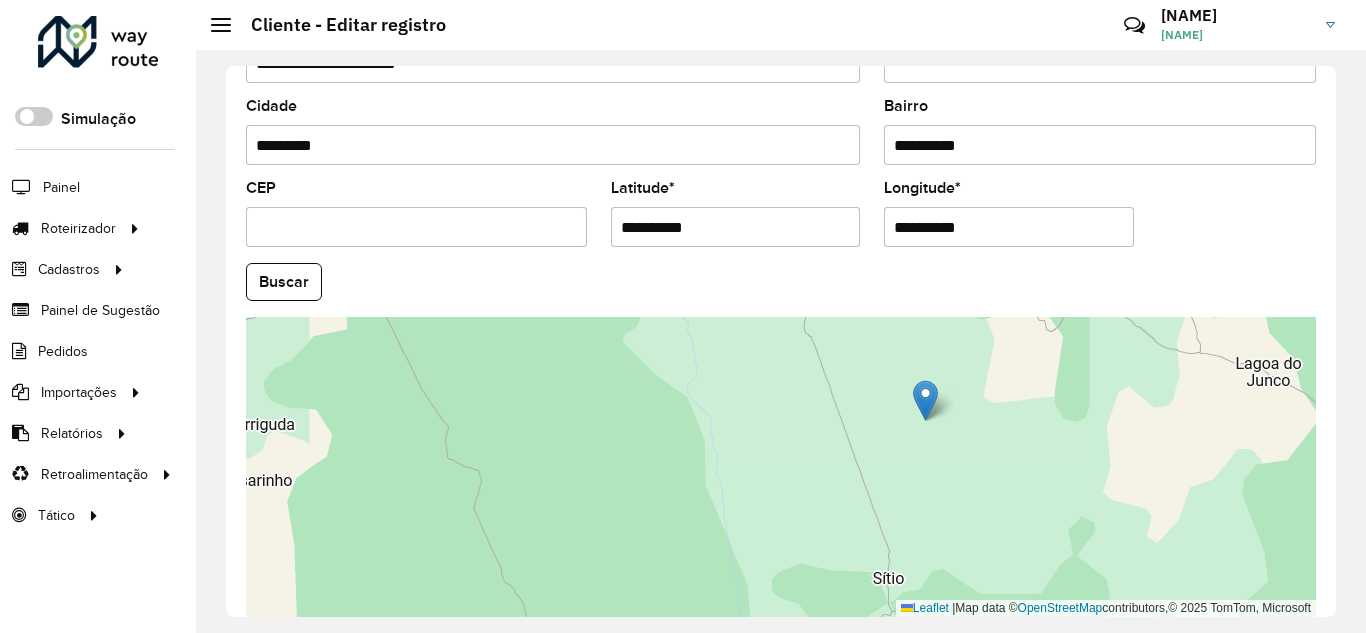 drag, startPoint x: 979, startPoint y: 406, endPoint x: 950, endPoint y: 495, distance: 93.60555 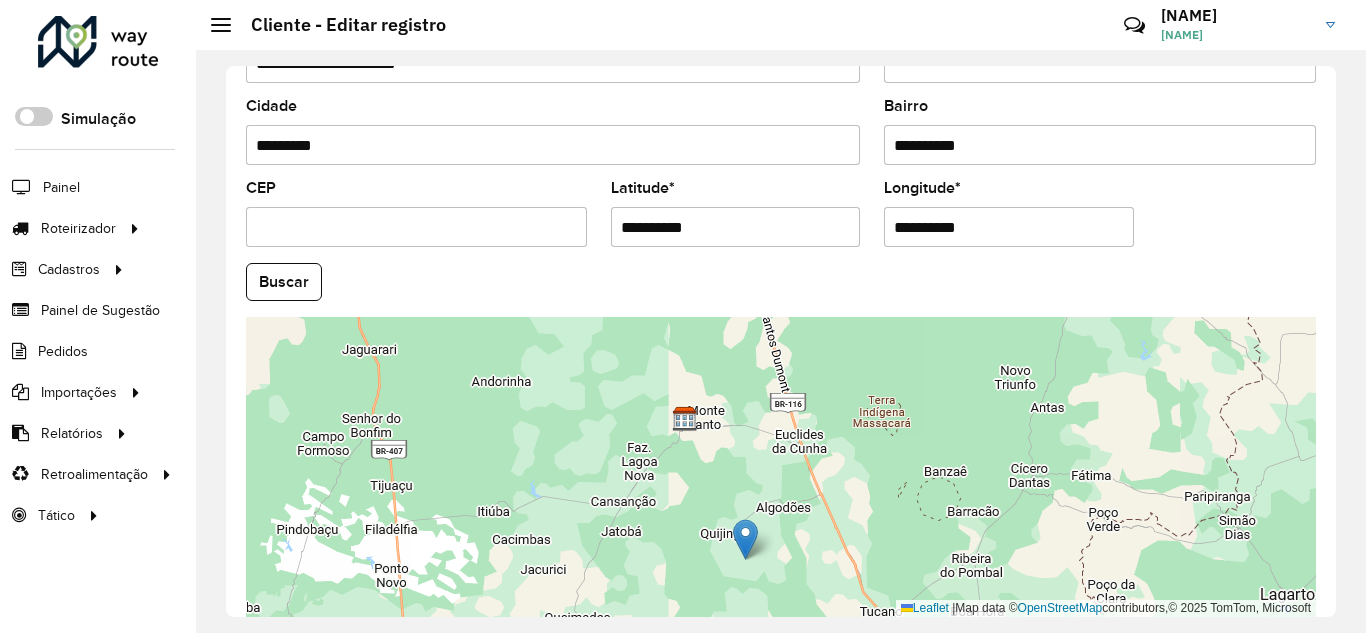 drag, startPoint x: 876, startPoint y: 405, endPoint x: 791, endPoint y: 456, distance: 99.12618 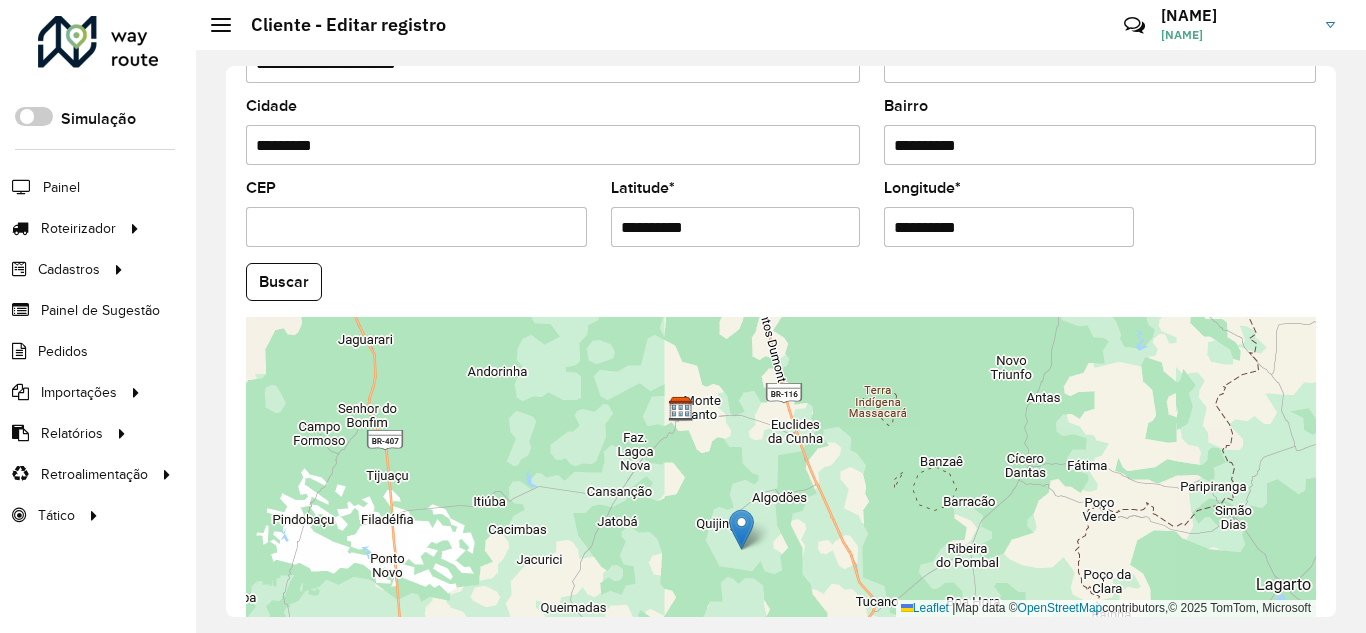 scroll, scrollTop: 855, scrollLeft: 0, axis: vertical 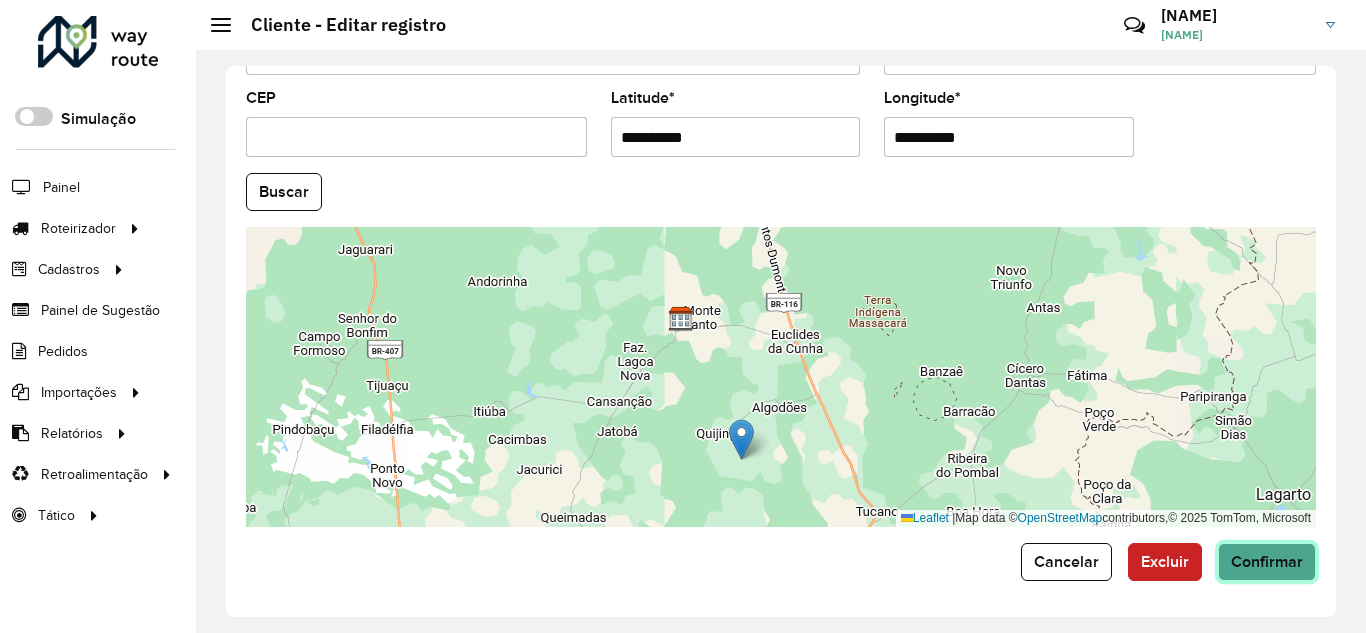click on "Confirmar" 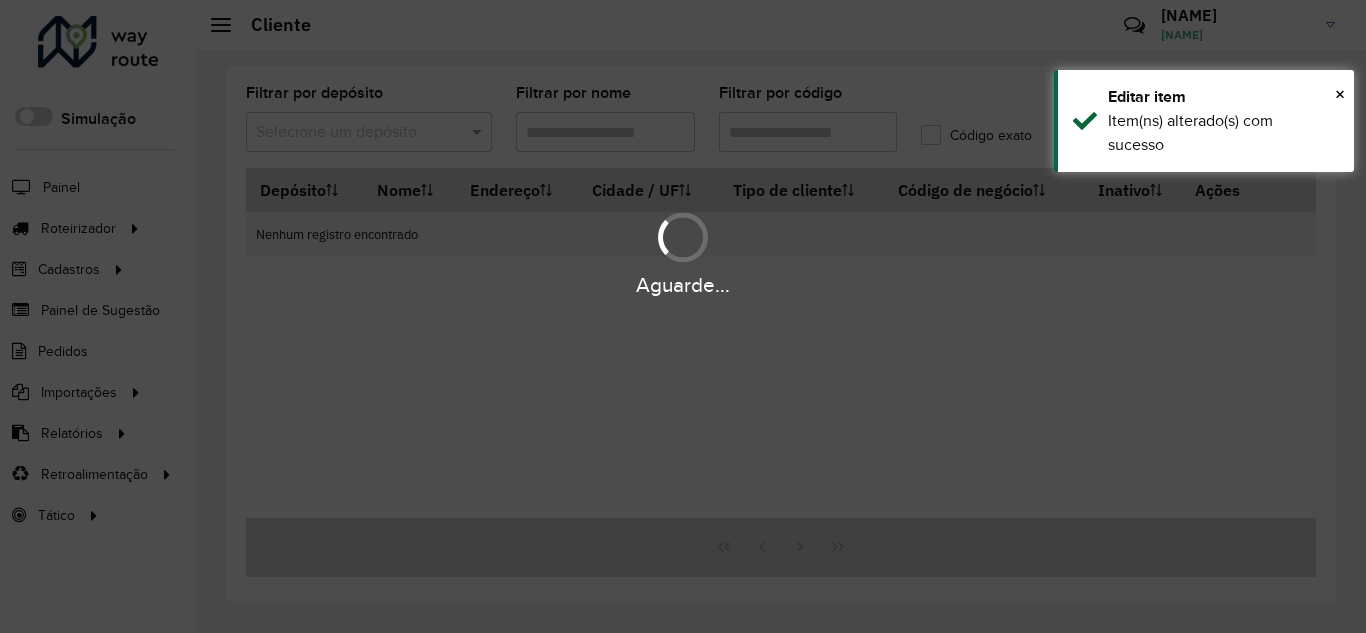 type on "***" 